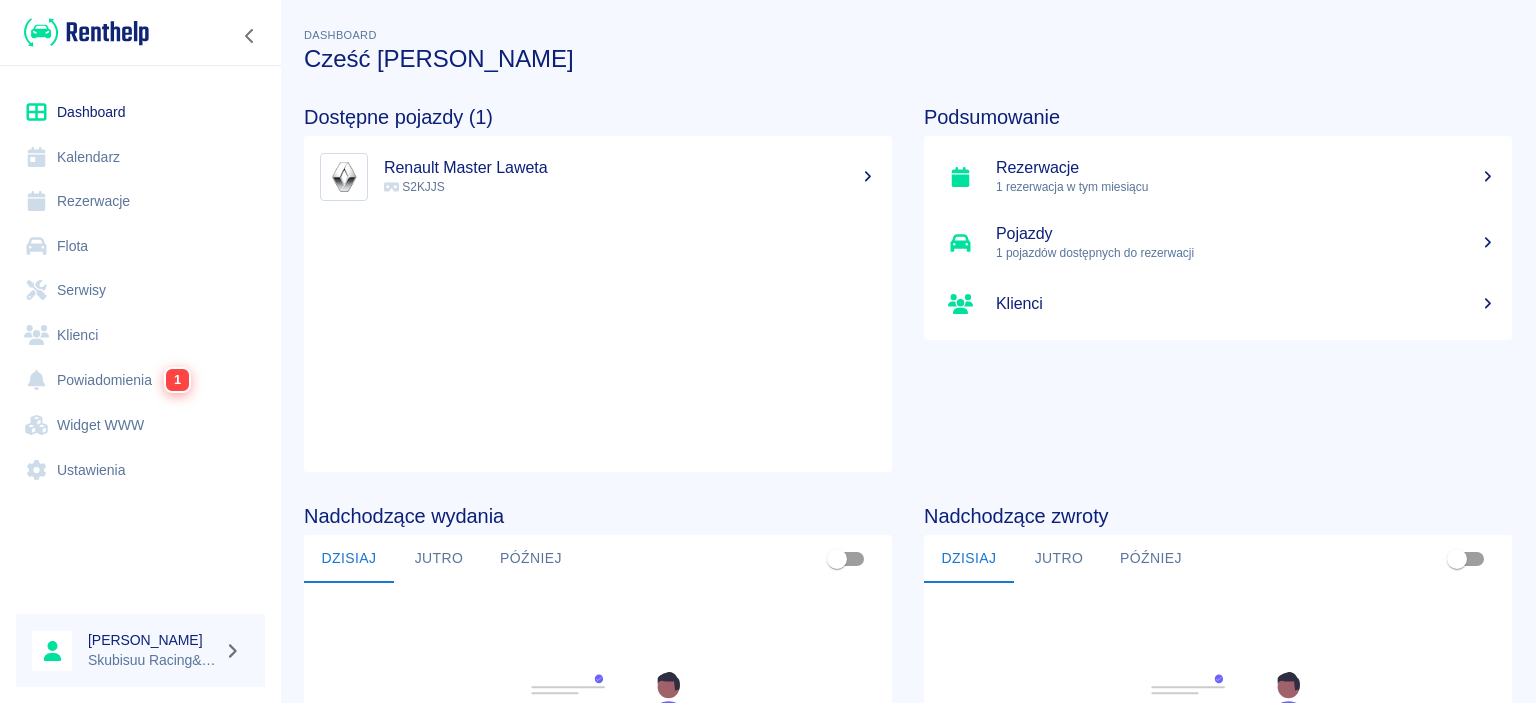 scroll, scrollTop: 0, scrollLeft: 0, axis: both 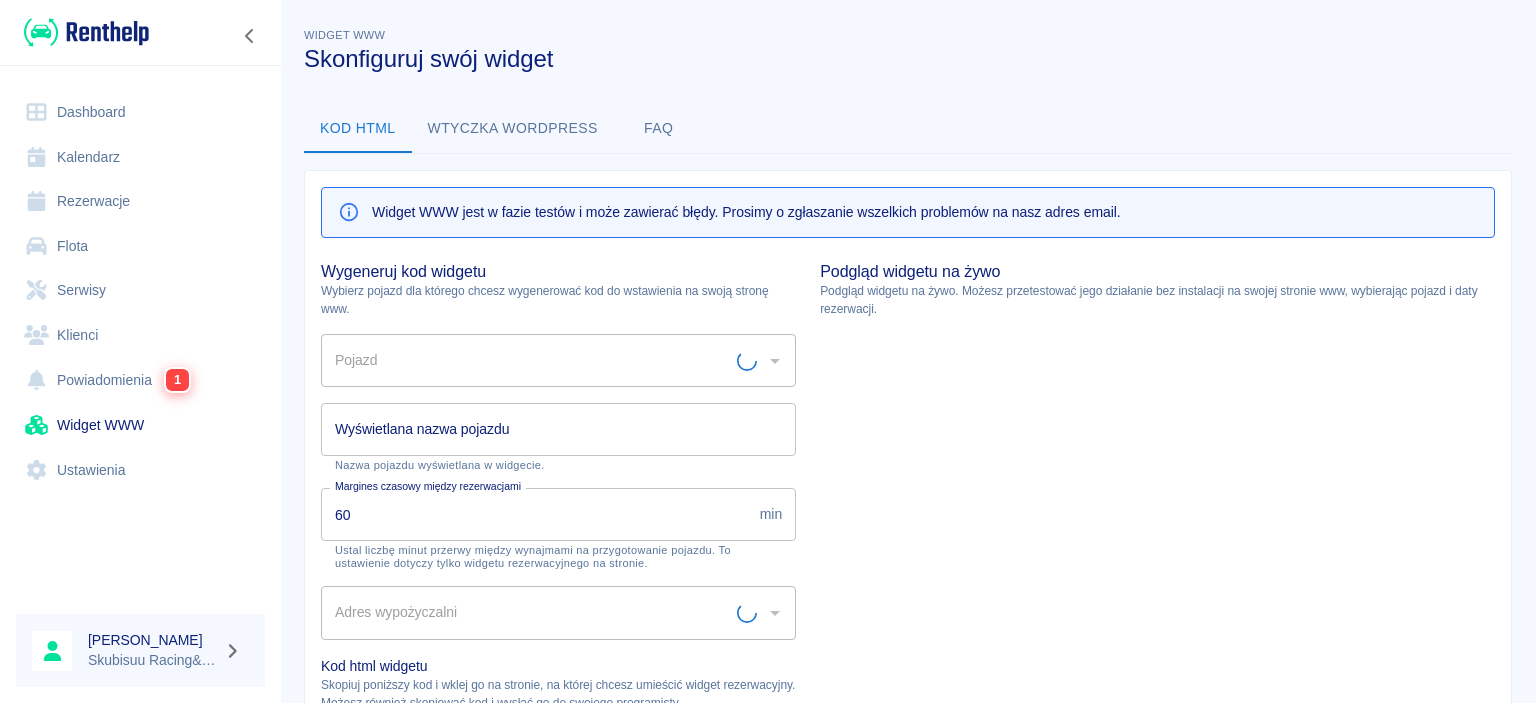 click on "Powiadomienia 1" at bounding box center (140, 380) 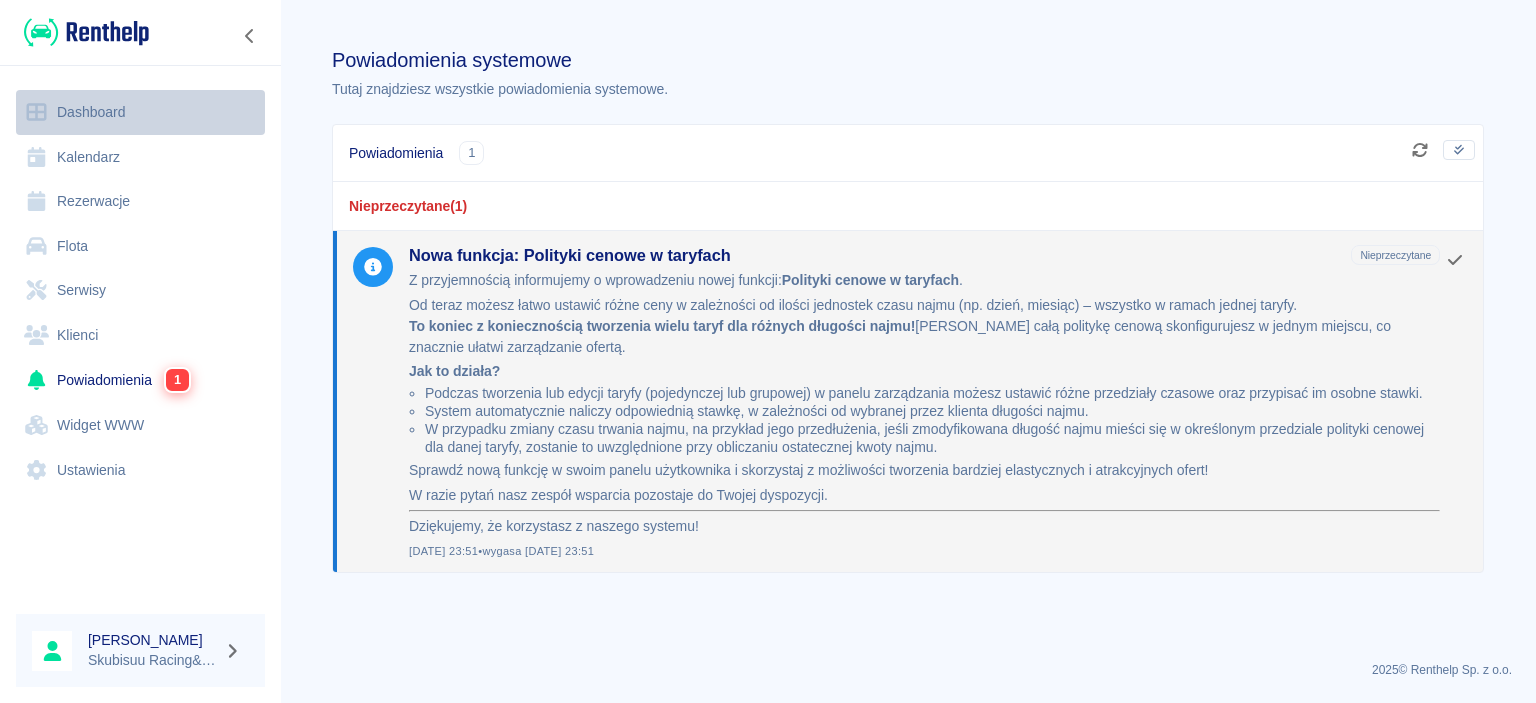 click on "Dashboard" at bounding box center [140, 112] 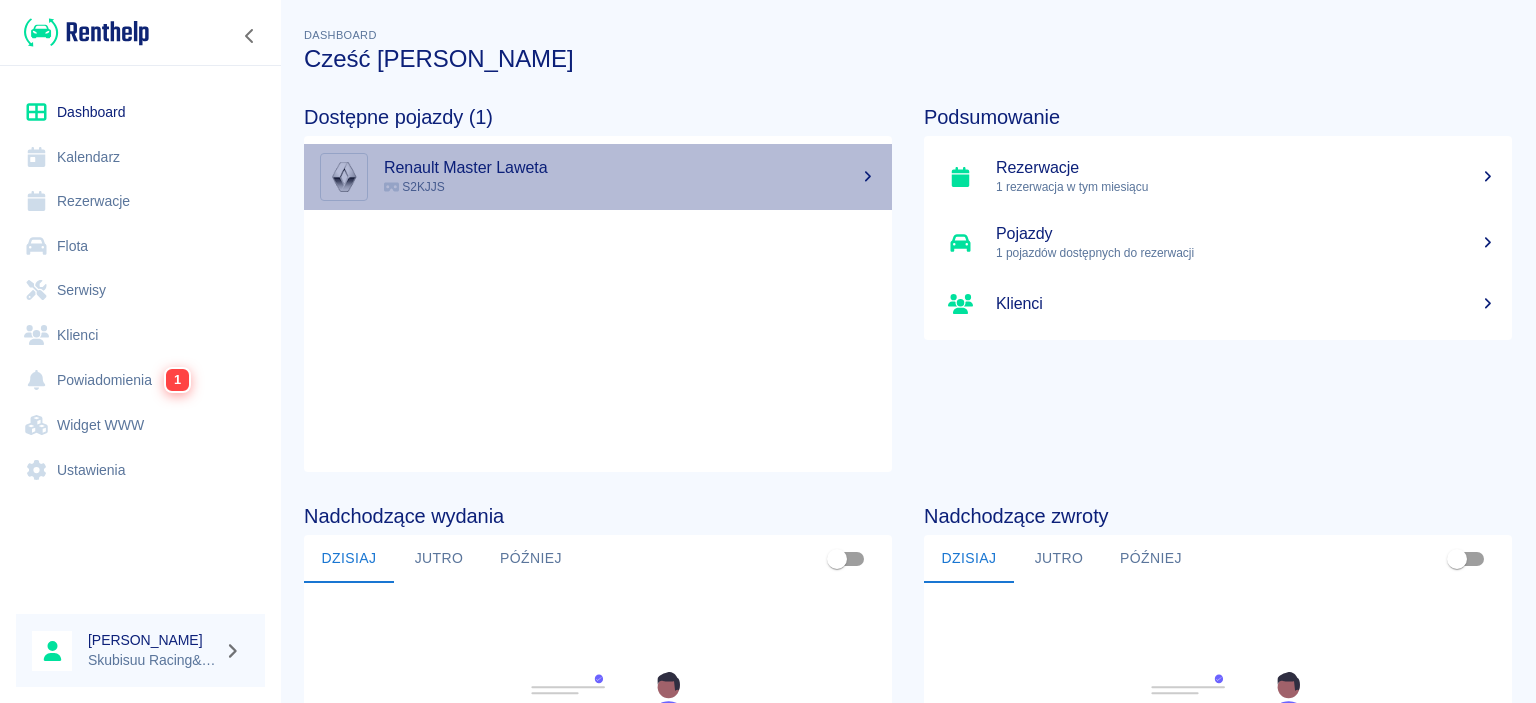 click on "Renault   Master Laweta" at bounding box center (630, 168) 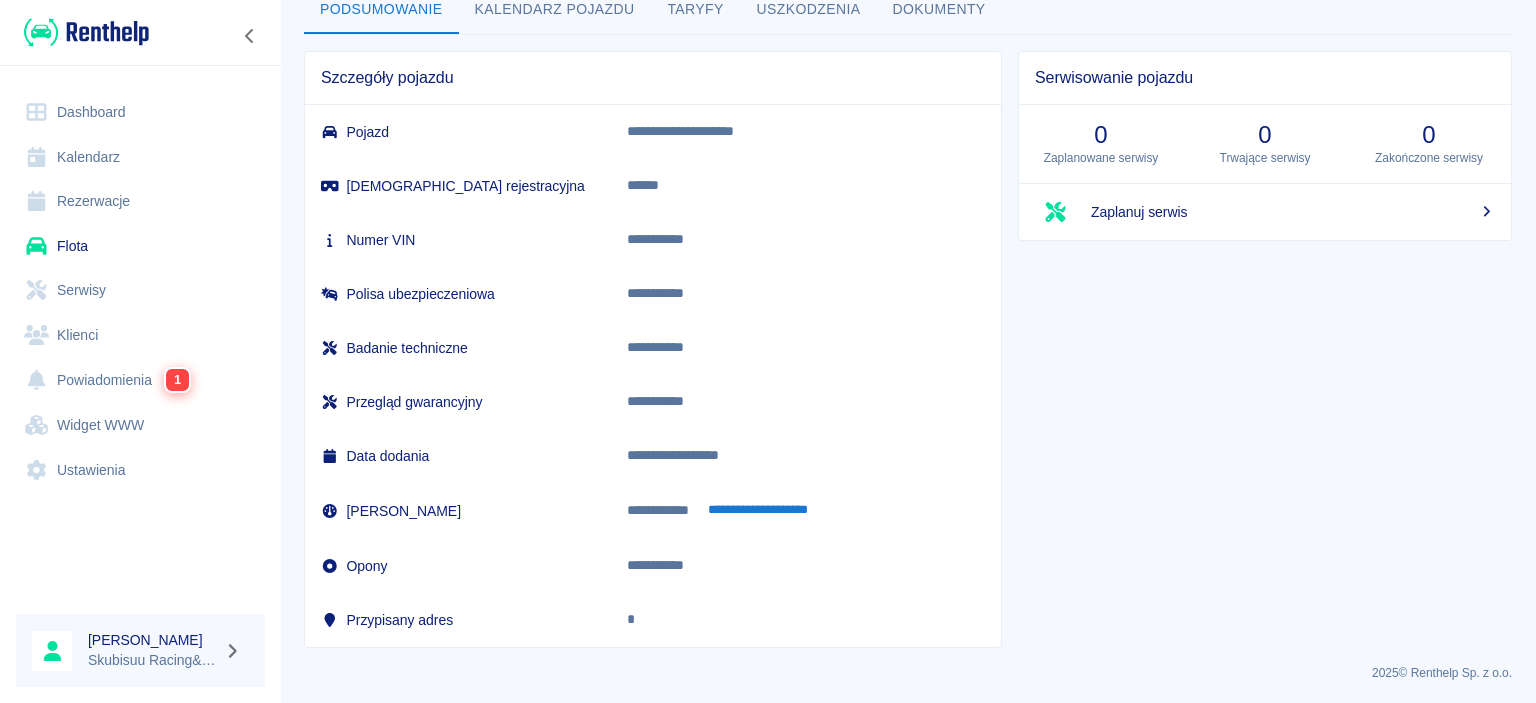 scroll, scrollTop: 0, scrollLeft: 0, axis: both 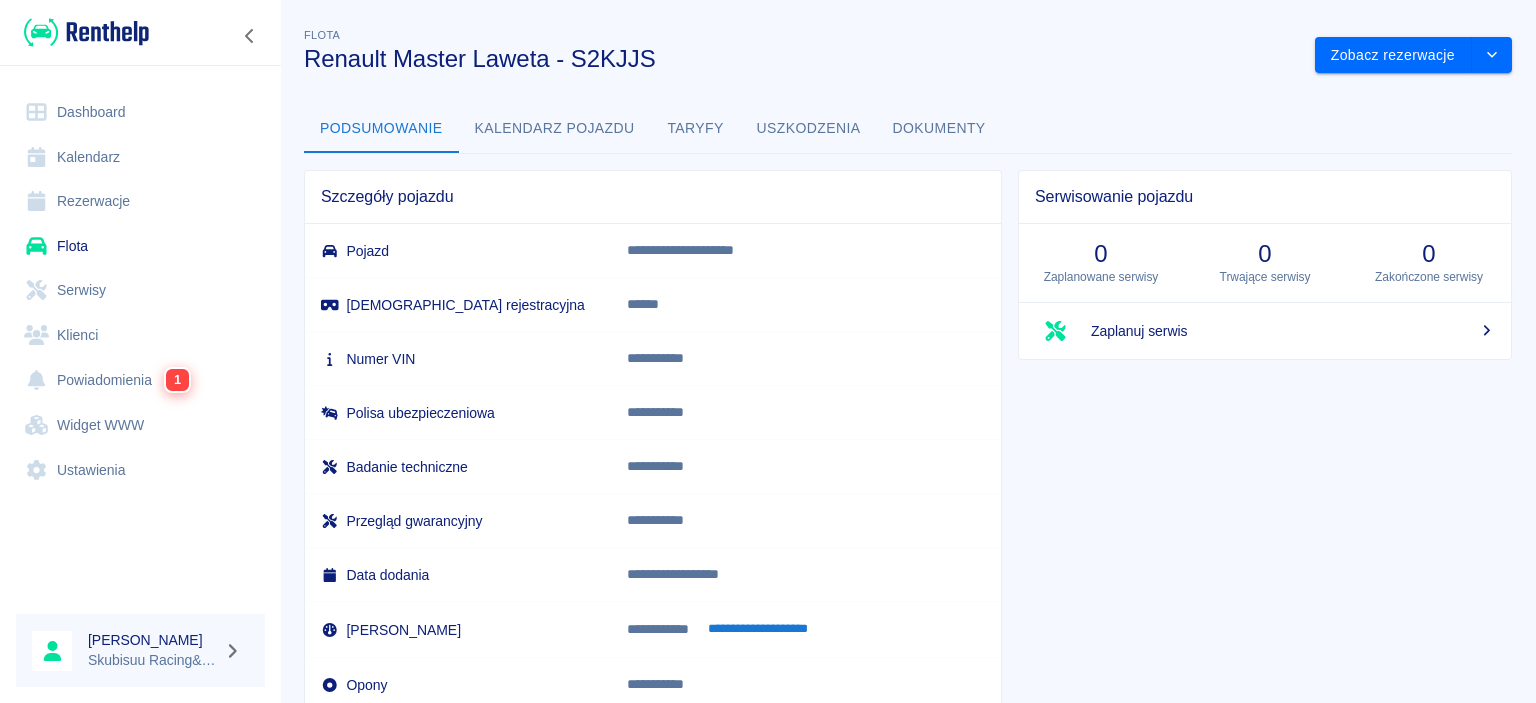 click on "Flota" at bounding box center [140, 246] 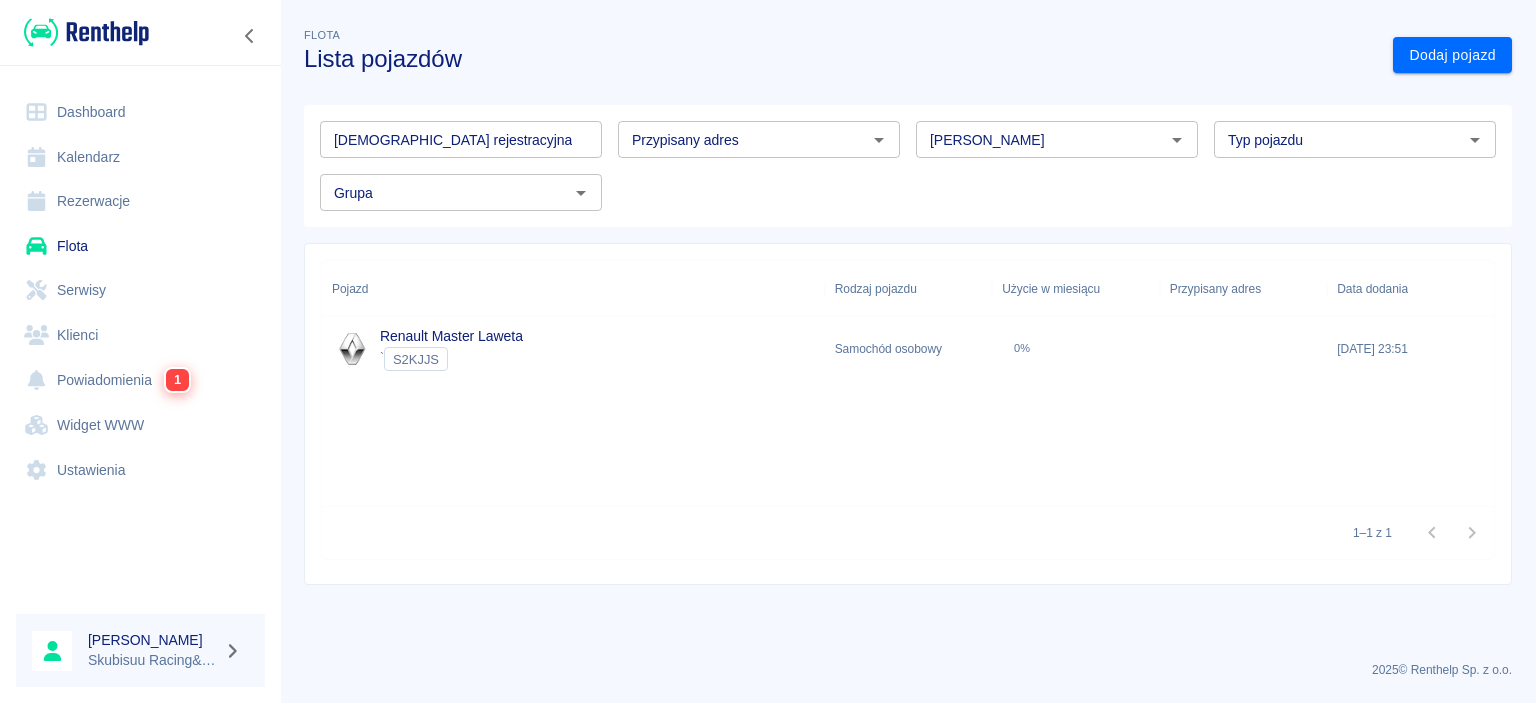 click on "S2KJJS" at bounding box center (416, 359) 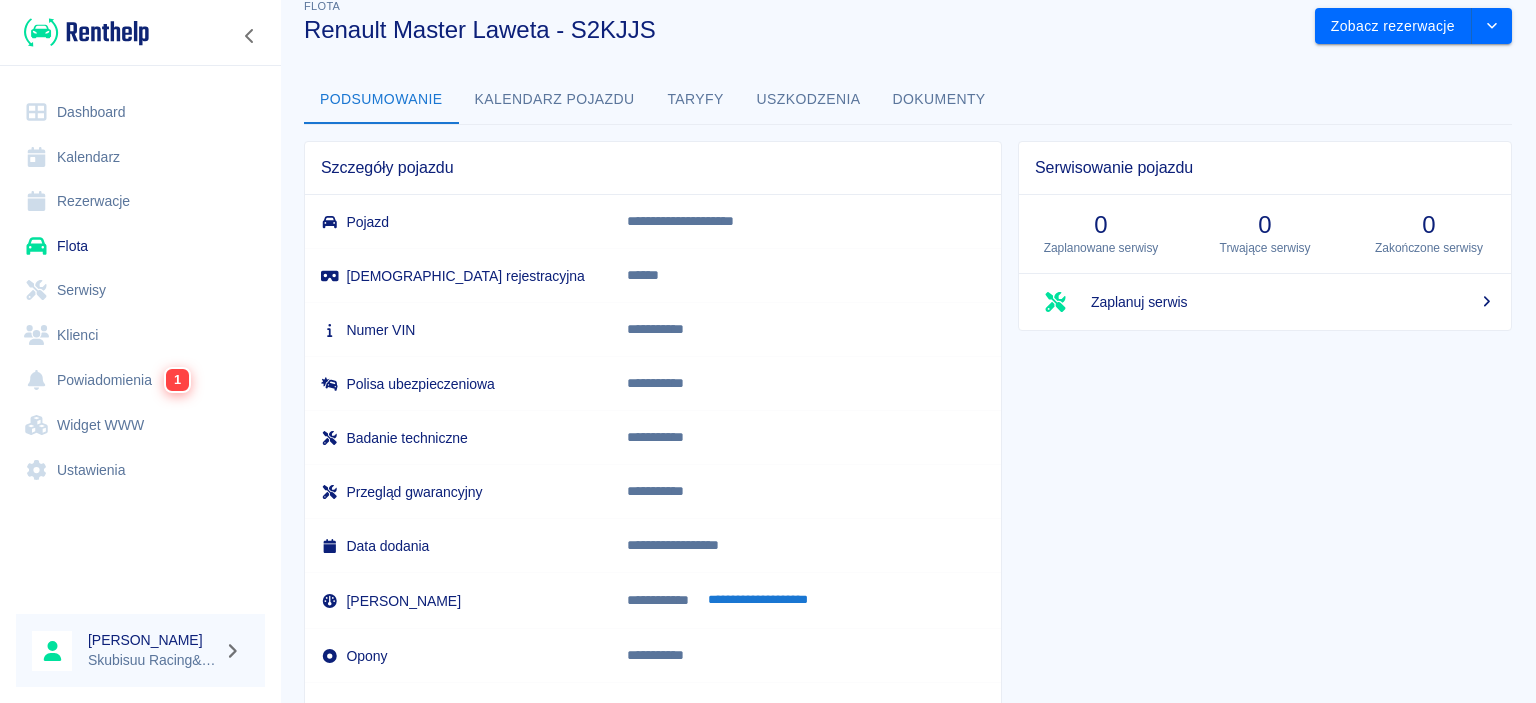 scroll, scrollTop: 0, scrollLeft: 0, axis: both 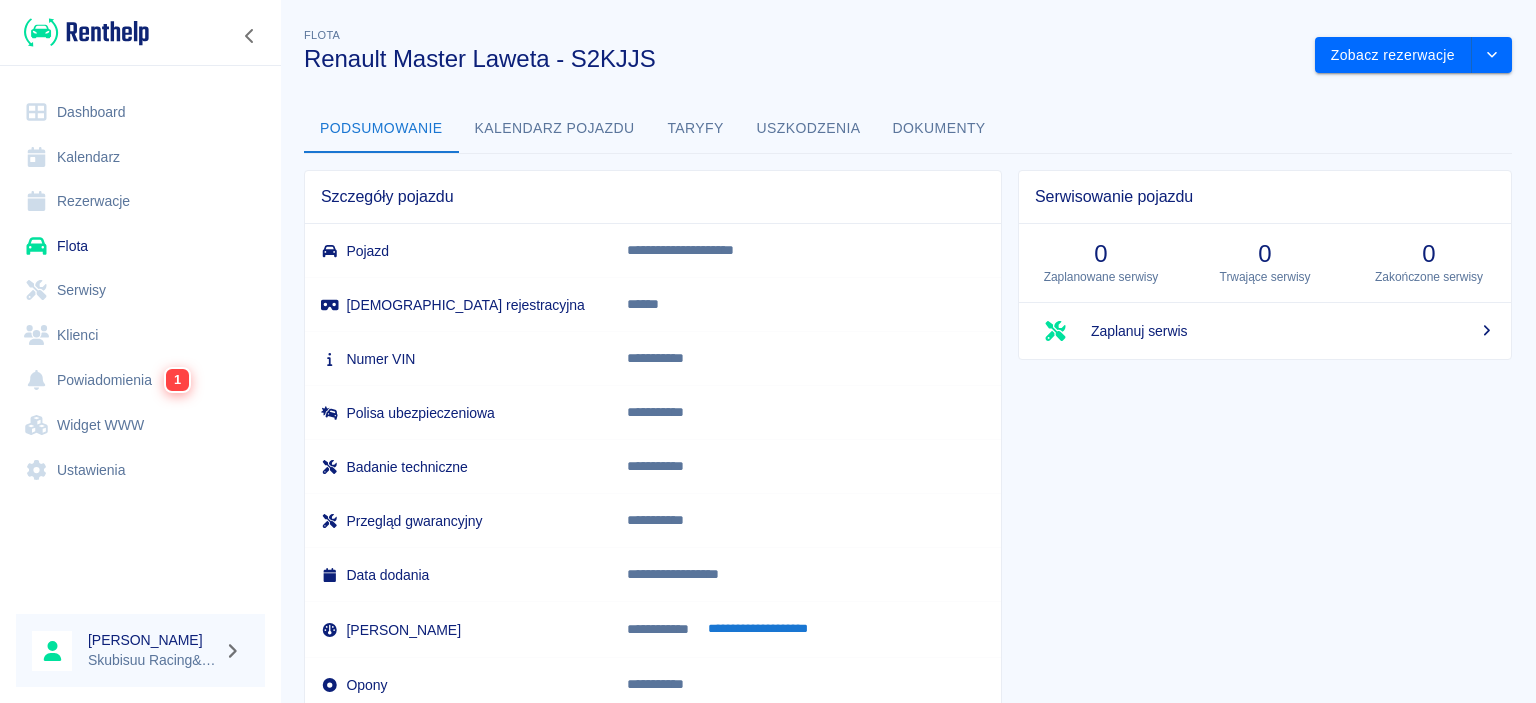 click on "Dokumenty" at bounding box center [939, 129] 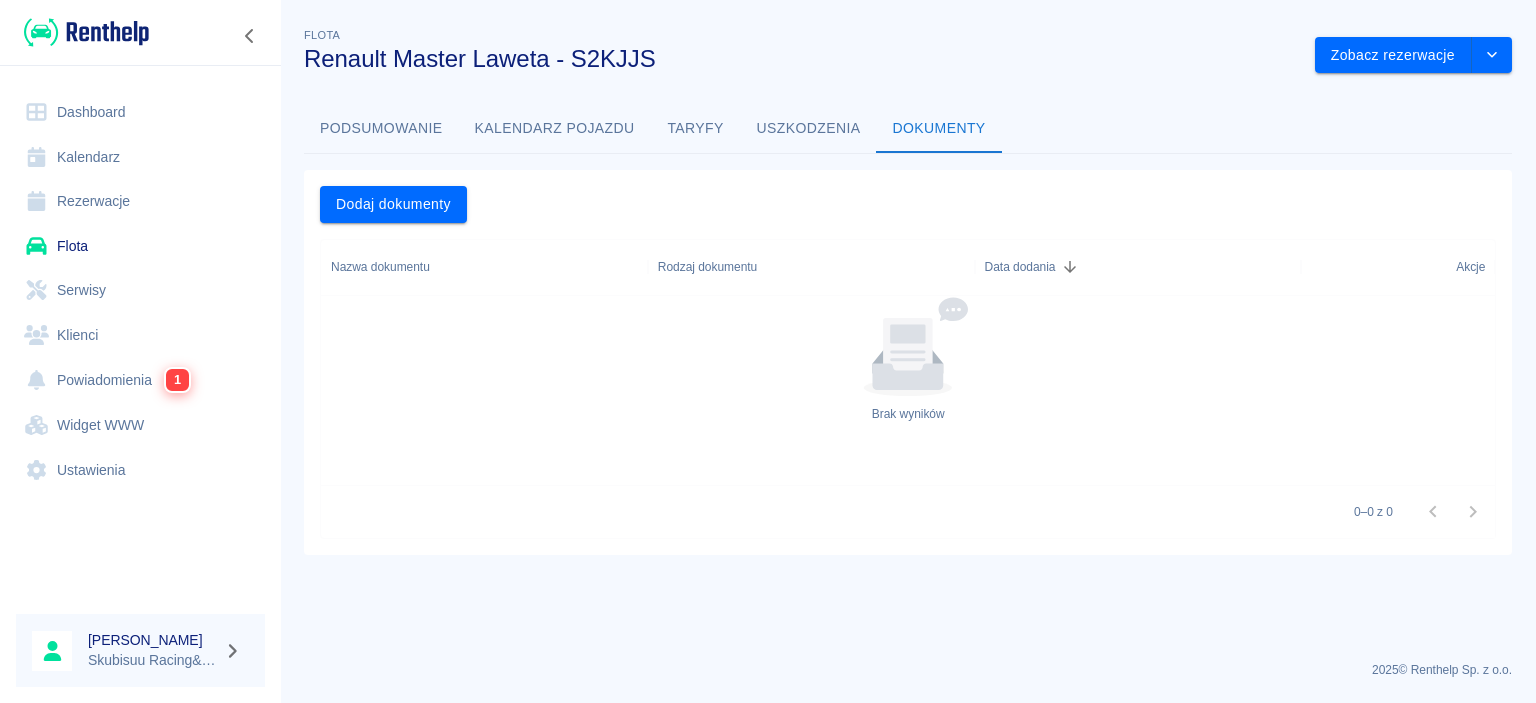 click on "Podsumowanie" at bounding box center [381, 129] 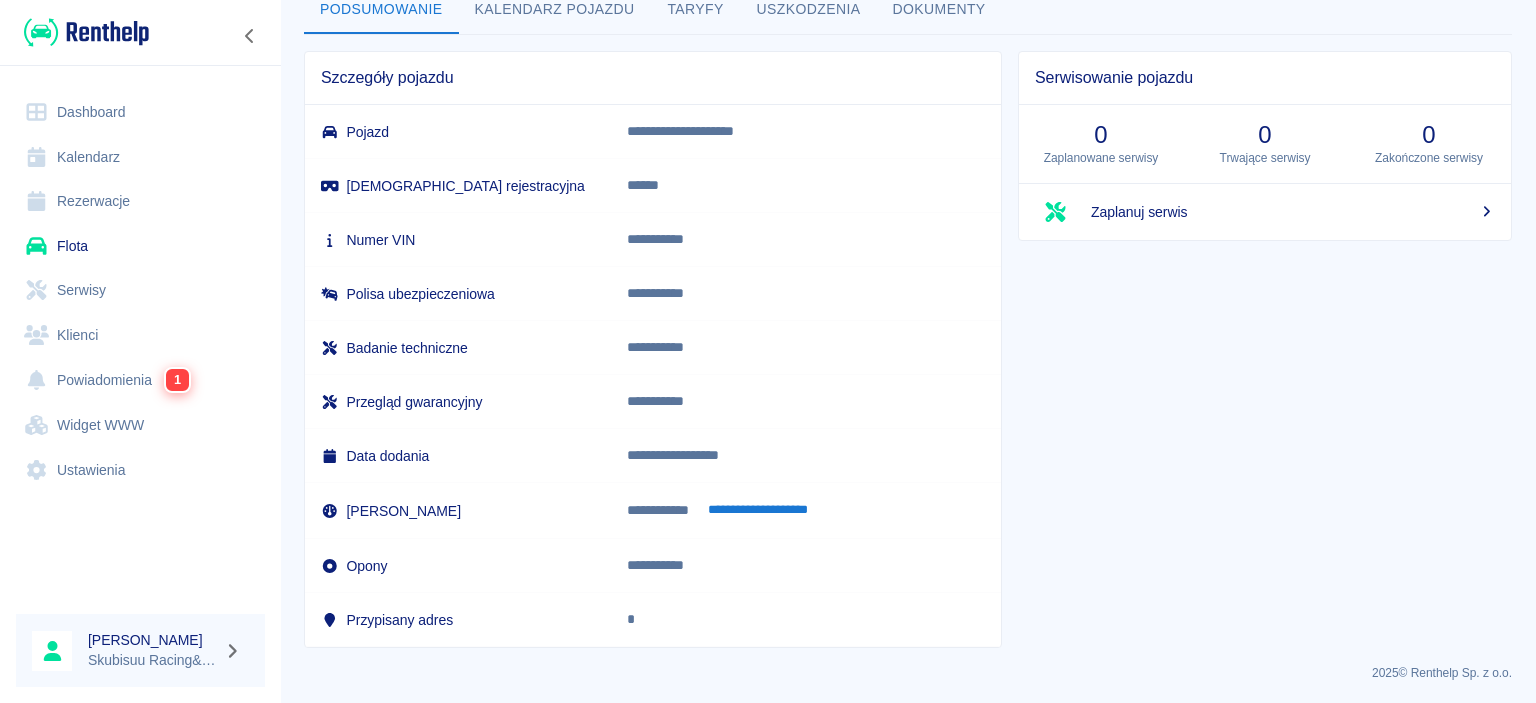 scroll, scrollTop: 0, scrollLeft: 0, axis: both 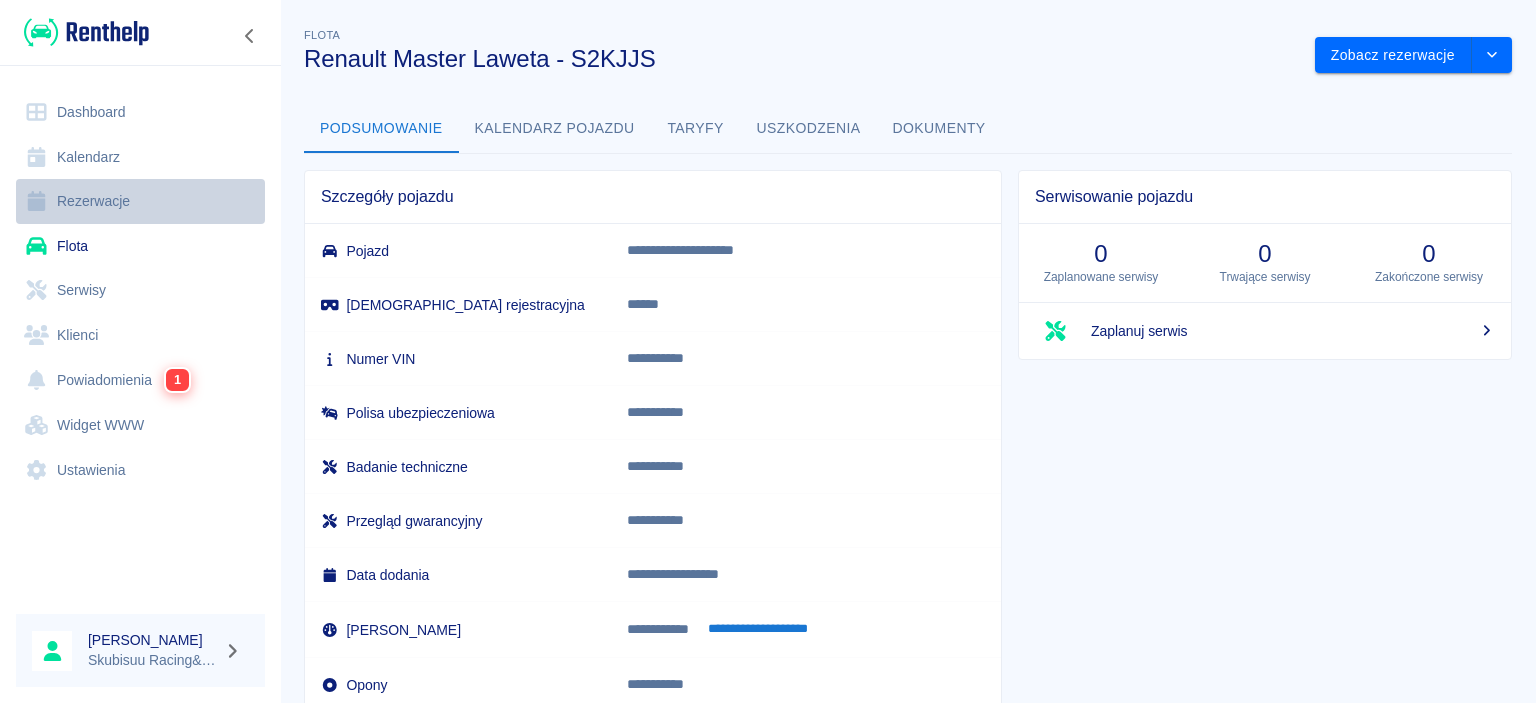click on "Rezerwacje" at bounding box center [140, 201] 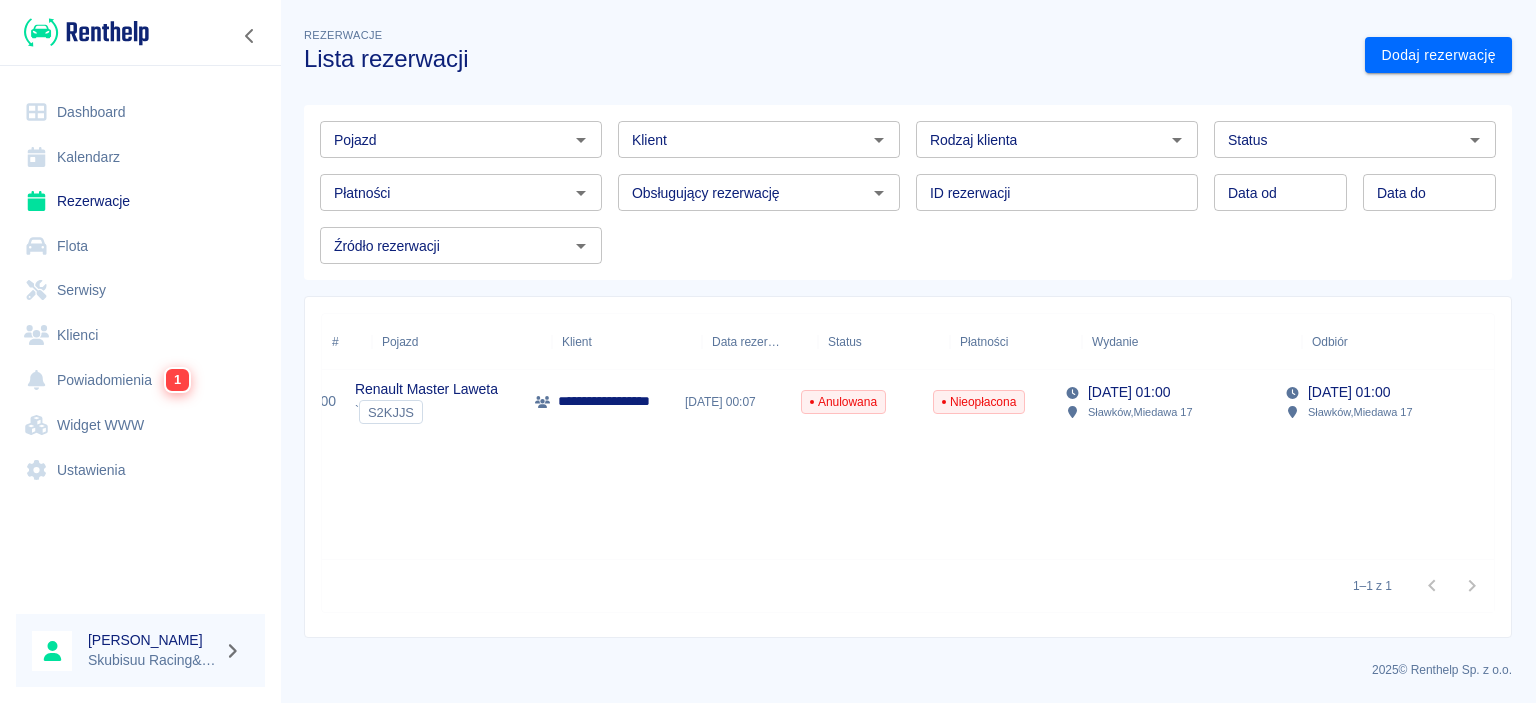 scroll, scrollTop: 0, scrollLeft: 0, axis: both 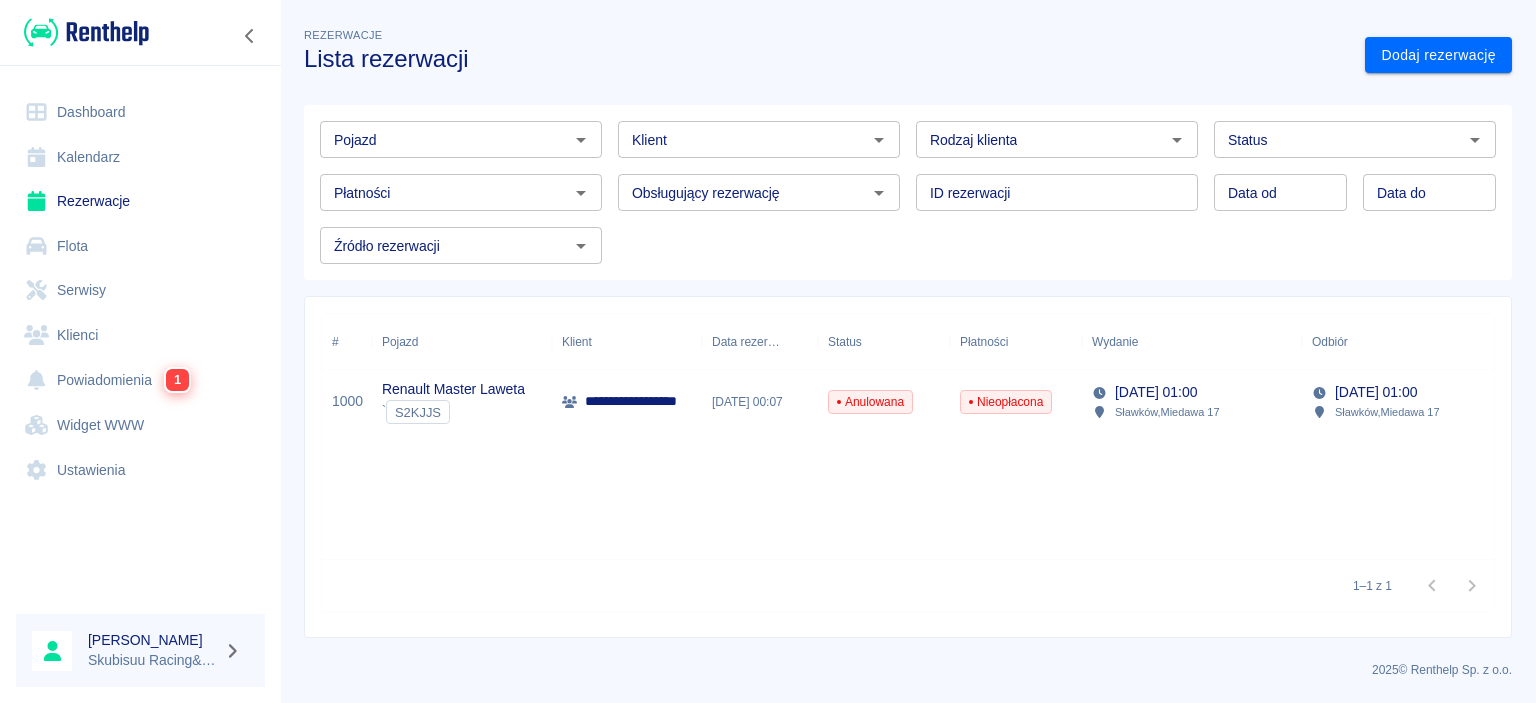 click on "Renault Master Laweta ` S2KJJS" at bounding box center [462, 402] 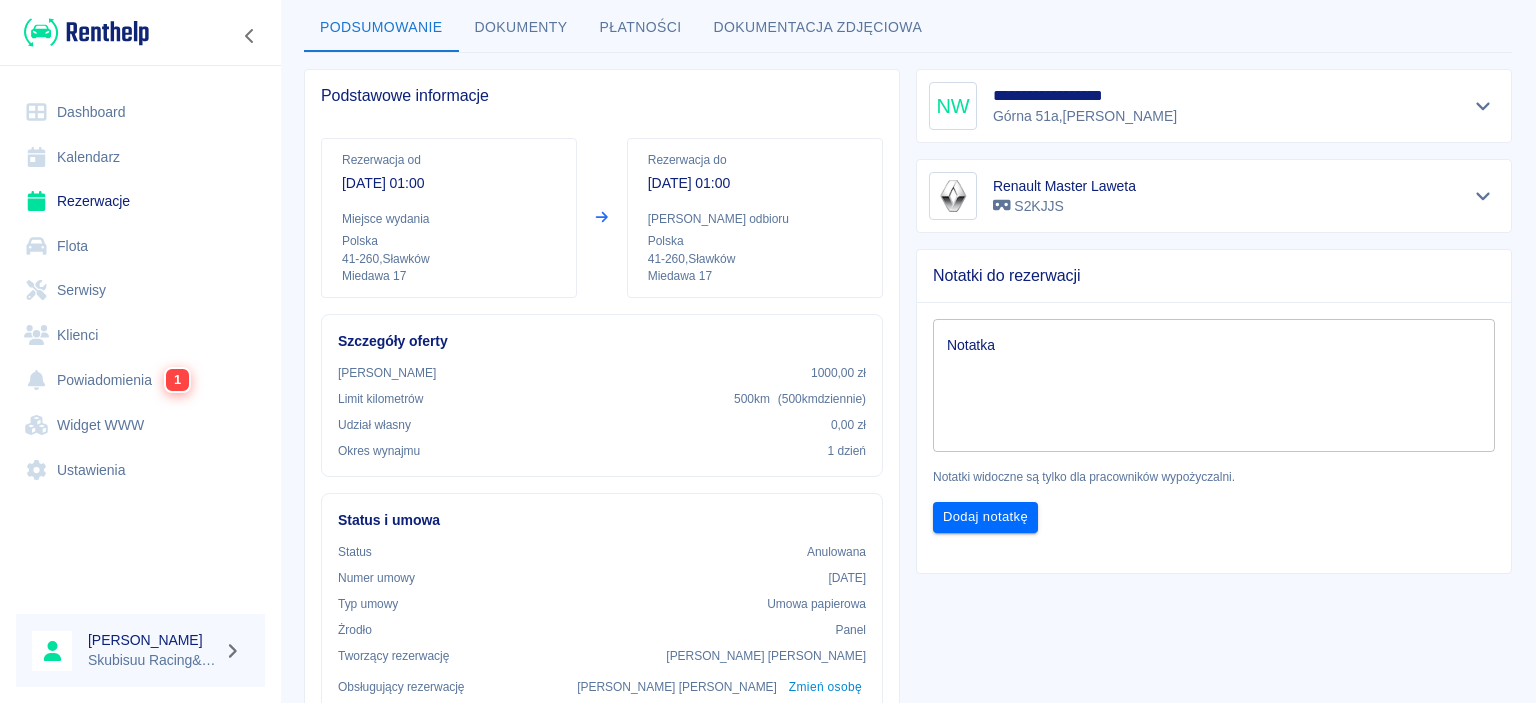 scroll, scrollTop: 0, scrollLeft: 0, axis: both 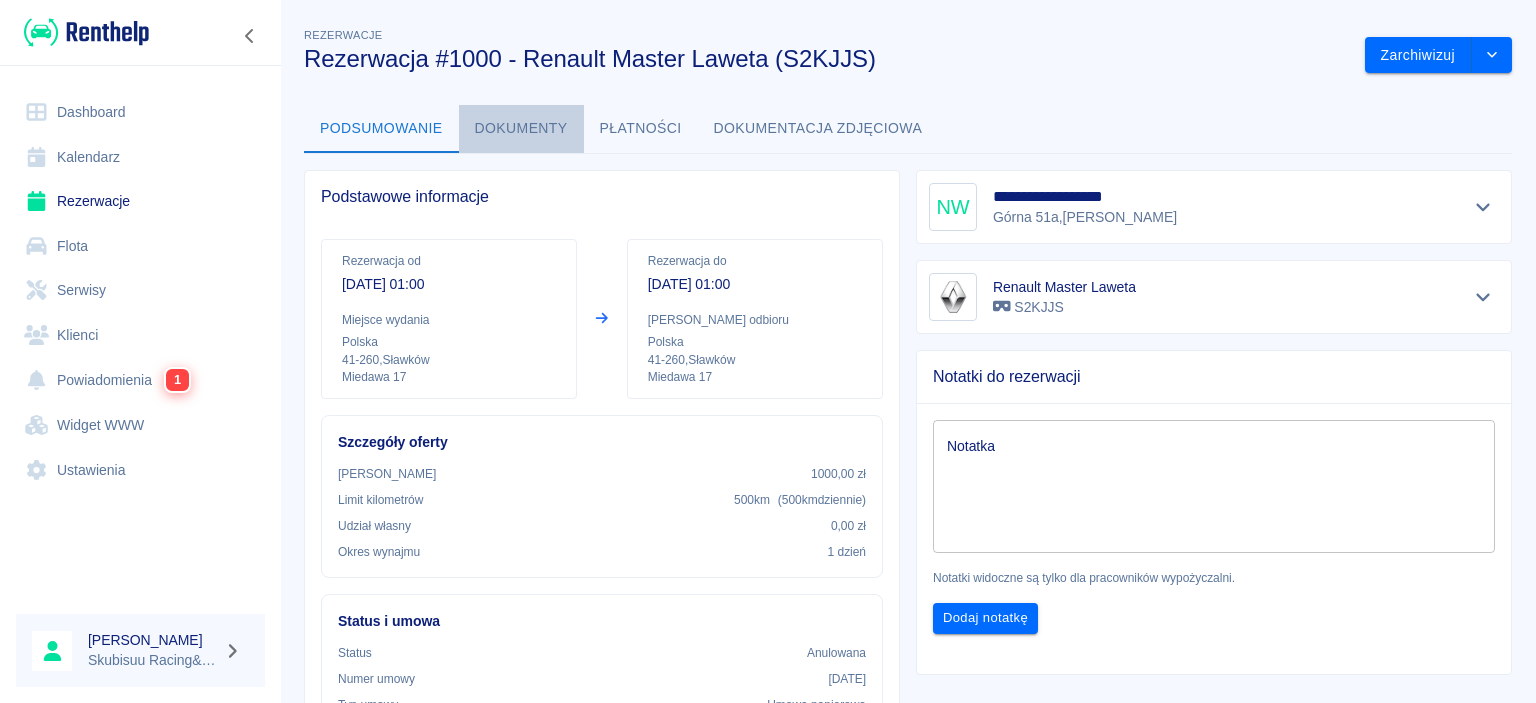 click on "Dokumenty" at bounding box center [521, 129] 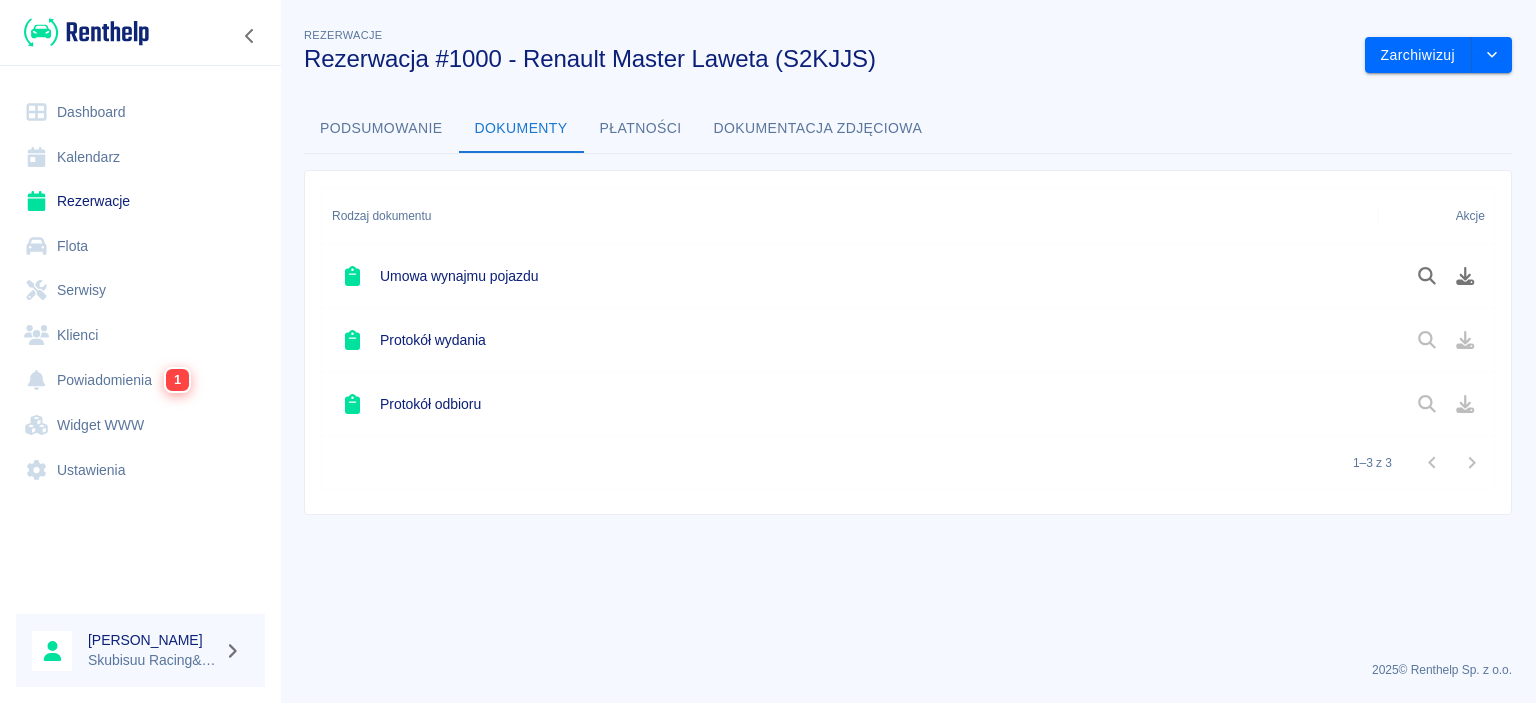 click on "Umowa wynajmu pojazdu" at bounding box center (459, 276) 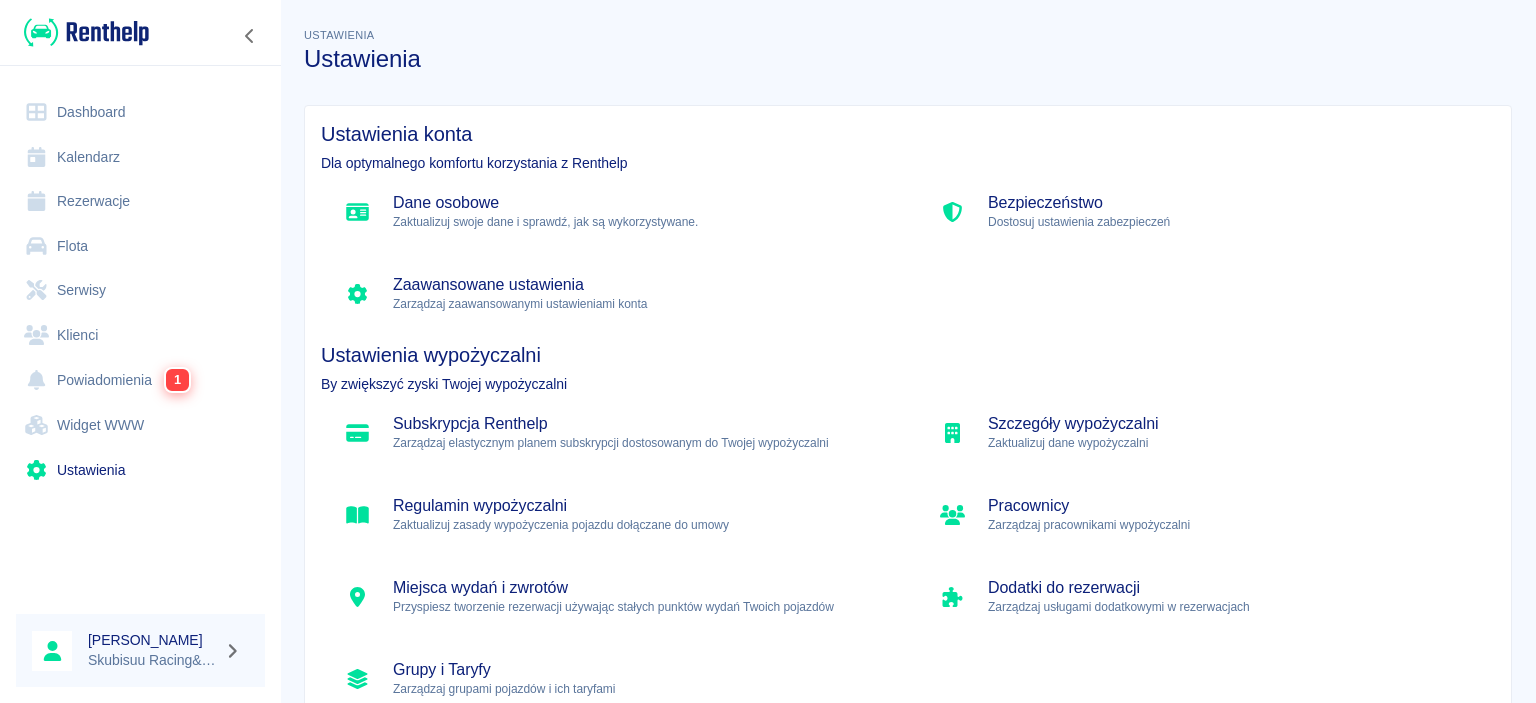 click at bounding box center [140, 557] 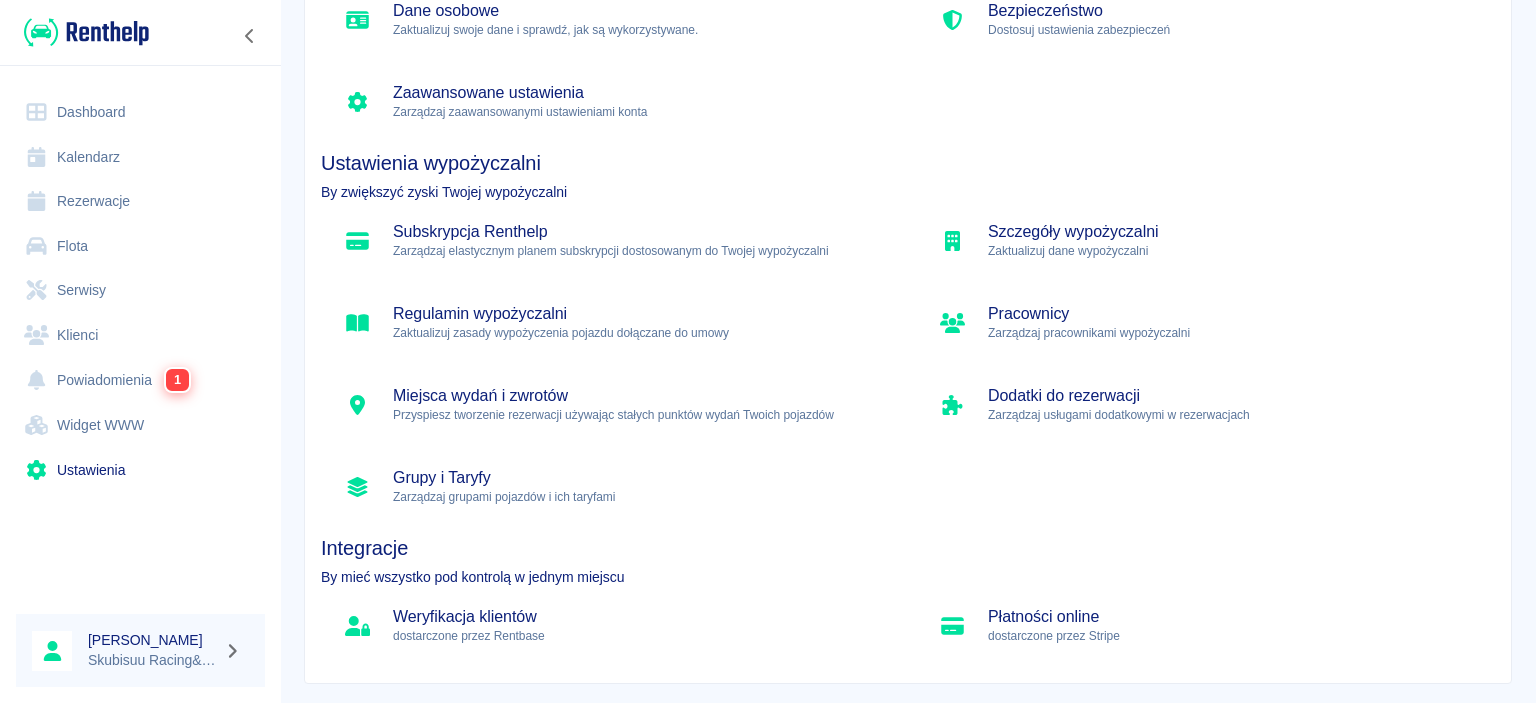 scroll, scrollTop: 230, scrollLeft: 0, axis: vertical 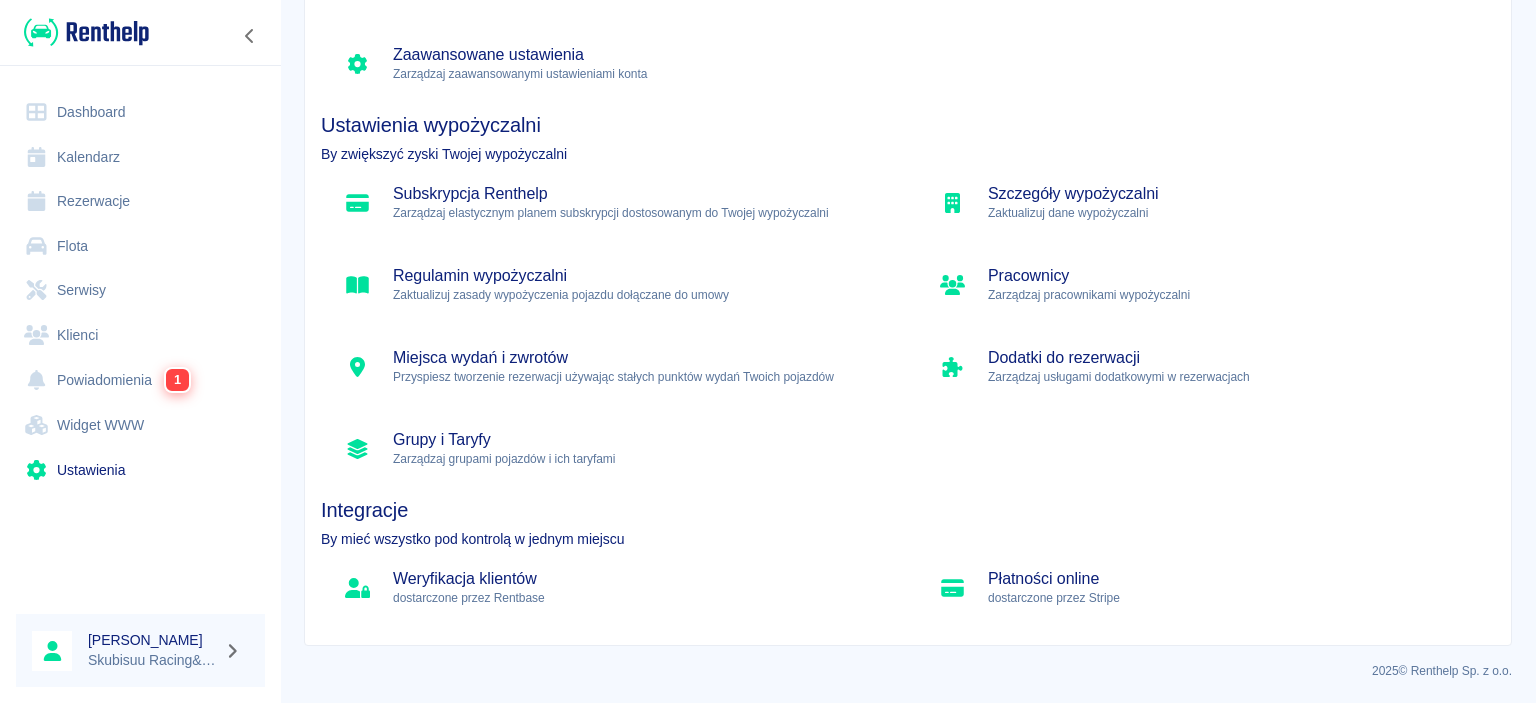 click on "Zaktualizuj zasady wypożyczenia pojazdu dołączane do umowy" at bounding box center (638, 295) 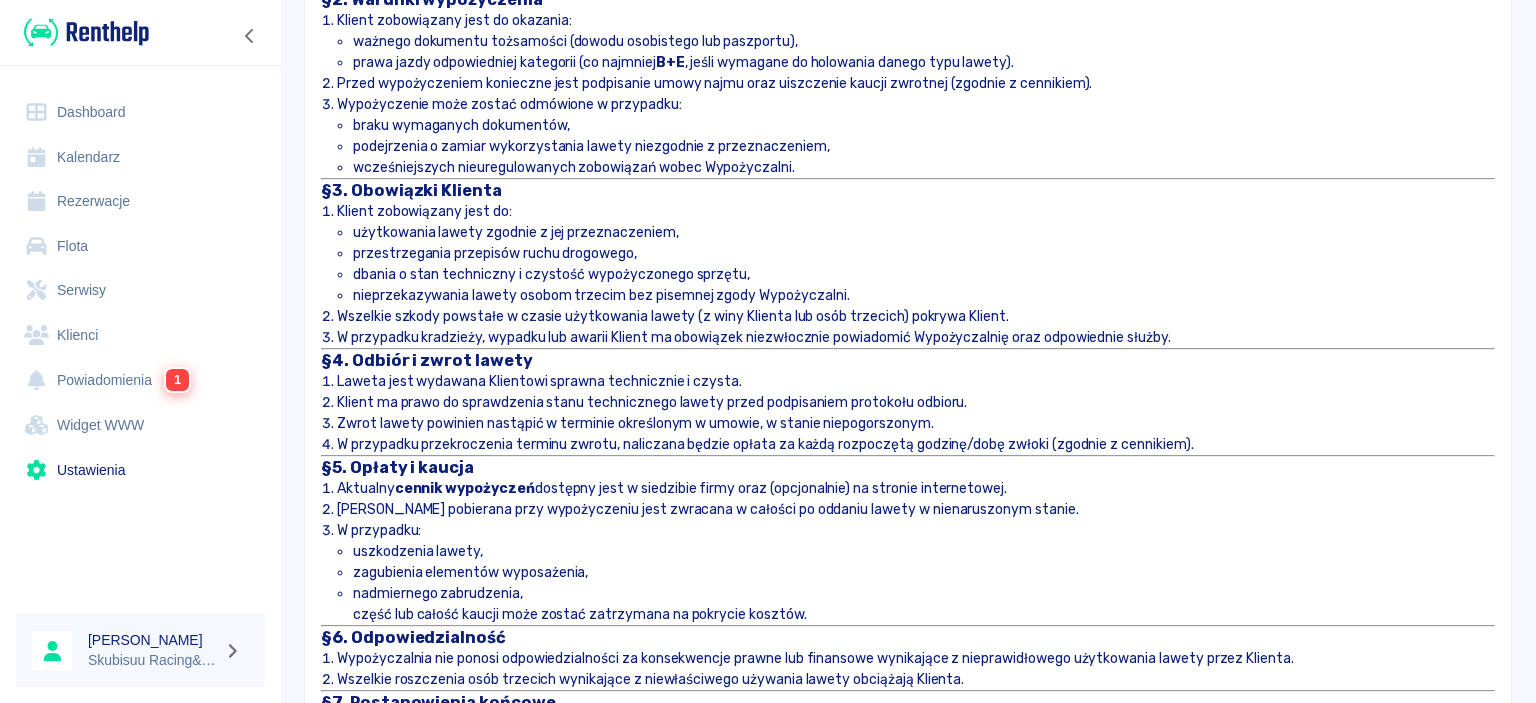 scroll, scrollTop: 495, scrollLeft: 0, axis: vertical 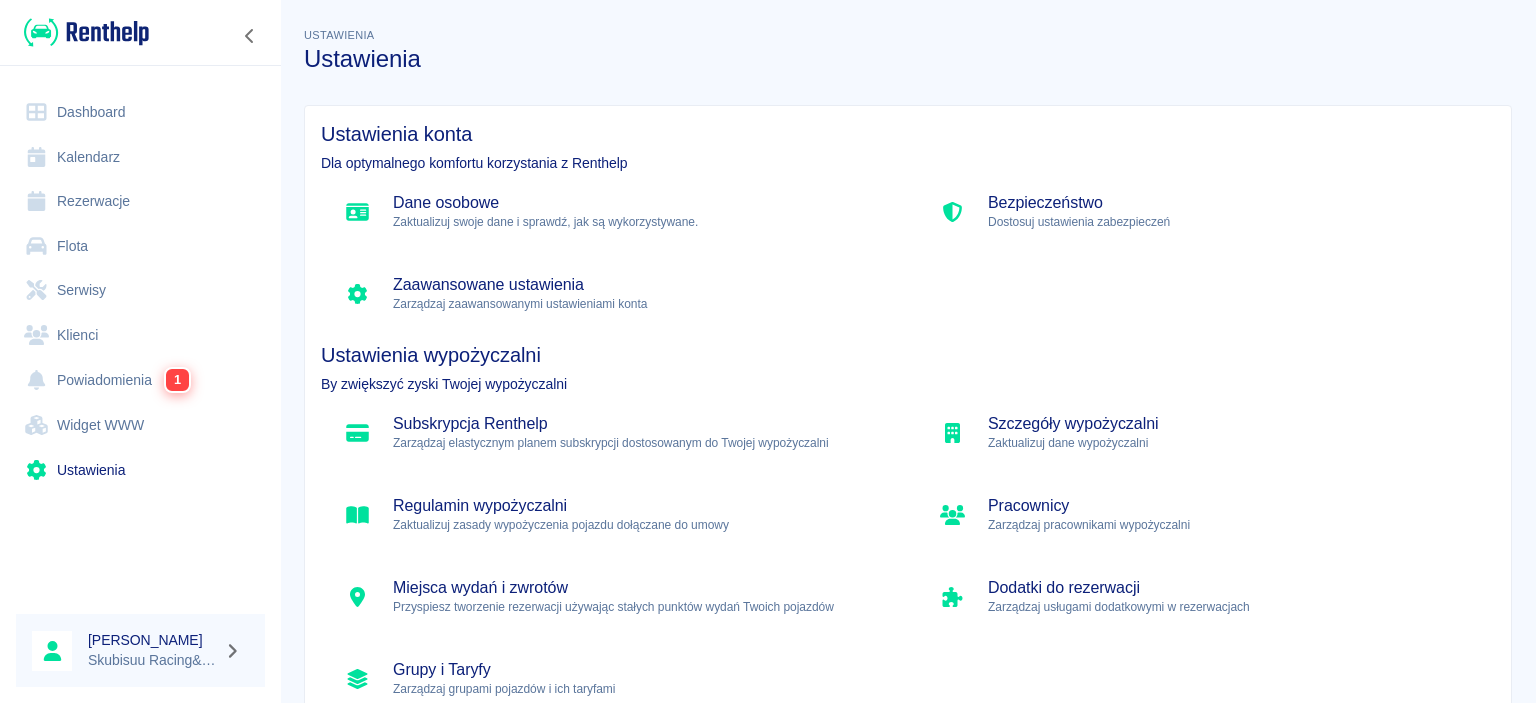 click 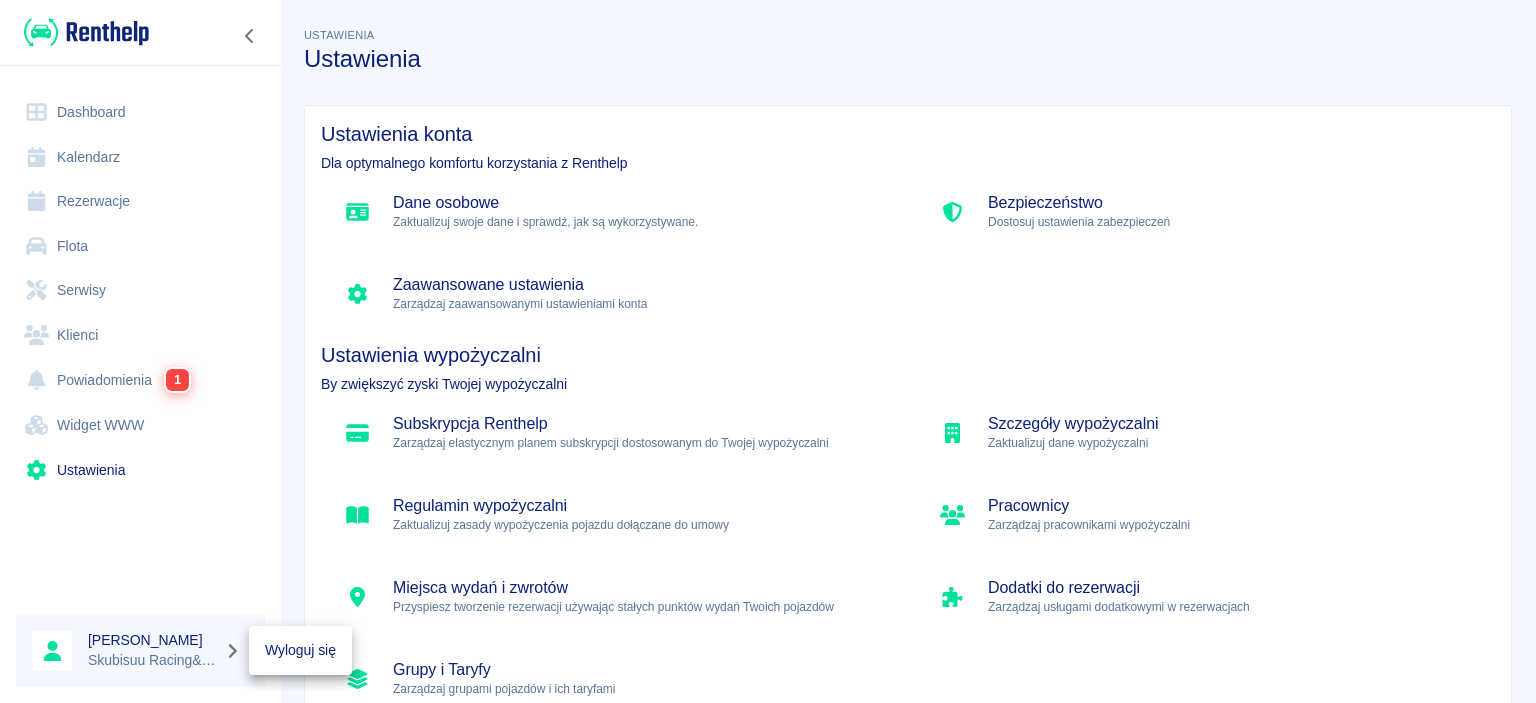 click at bounding box center [768, 351] 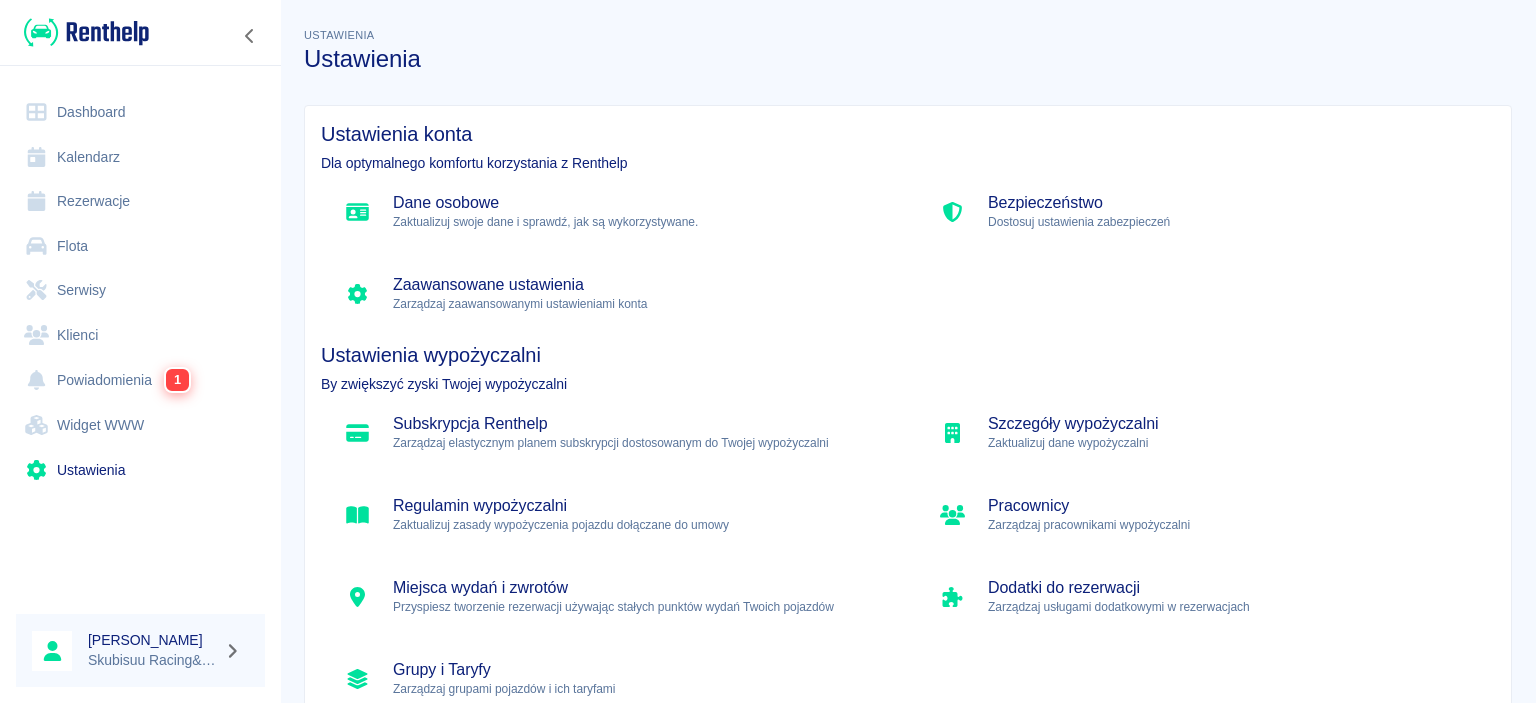 click on "Dashboard" at bounding box center (140, 112) 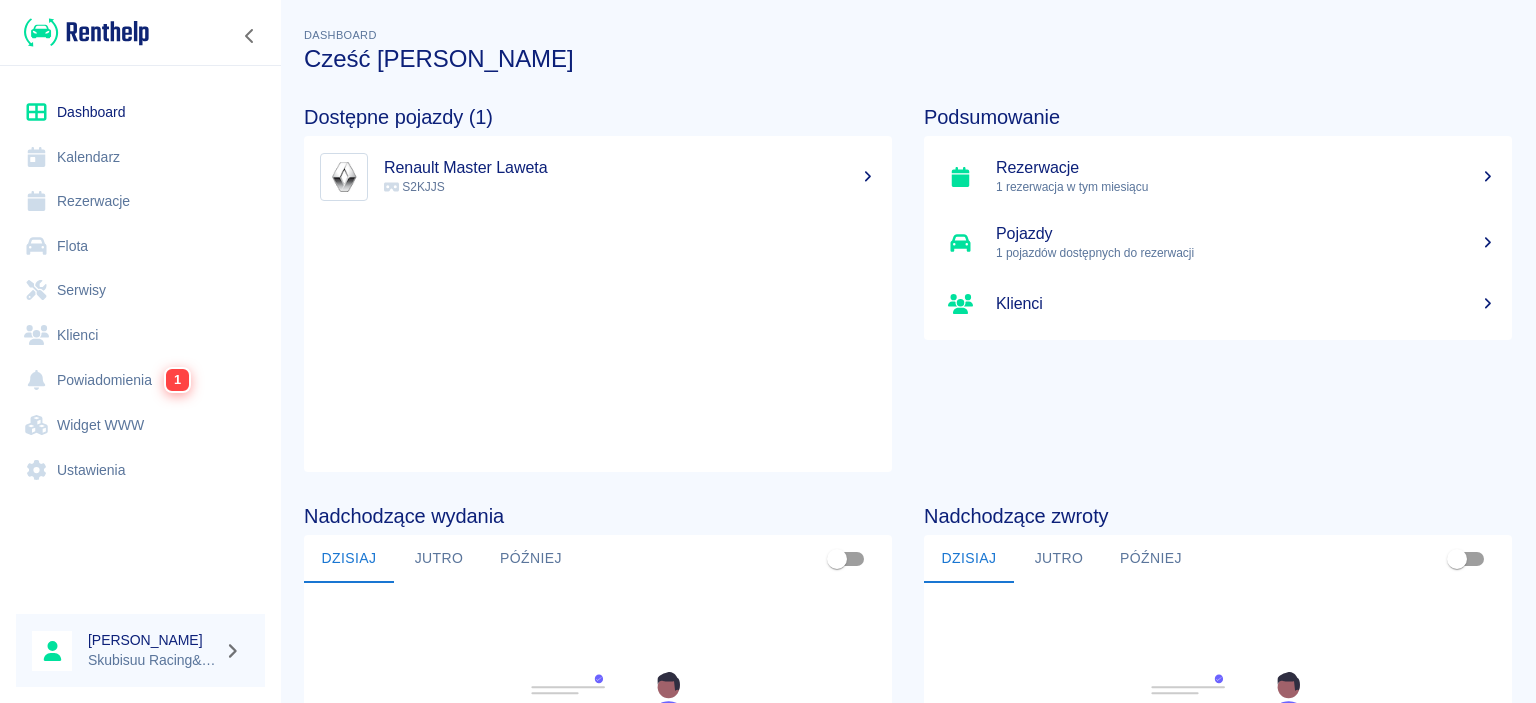 click on "Rezerwacje" at bounding box center (1246, 168) 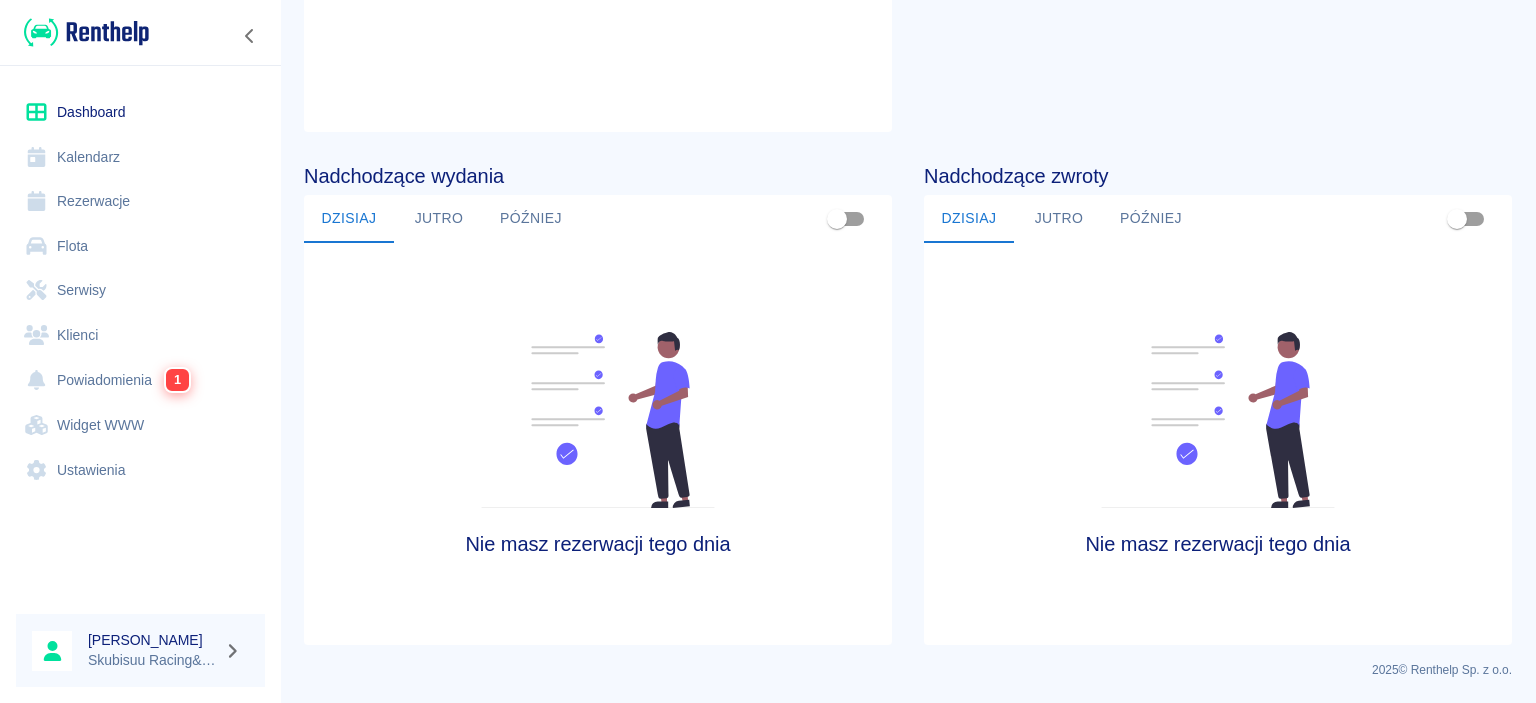 scroll, scrollTop: 0, scrollLeft: 0, axis: both 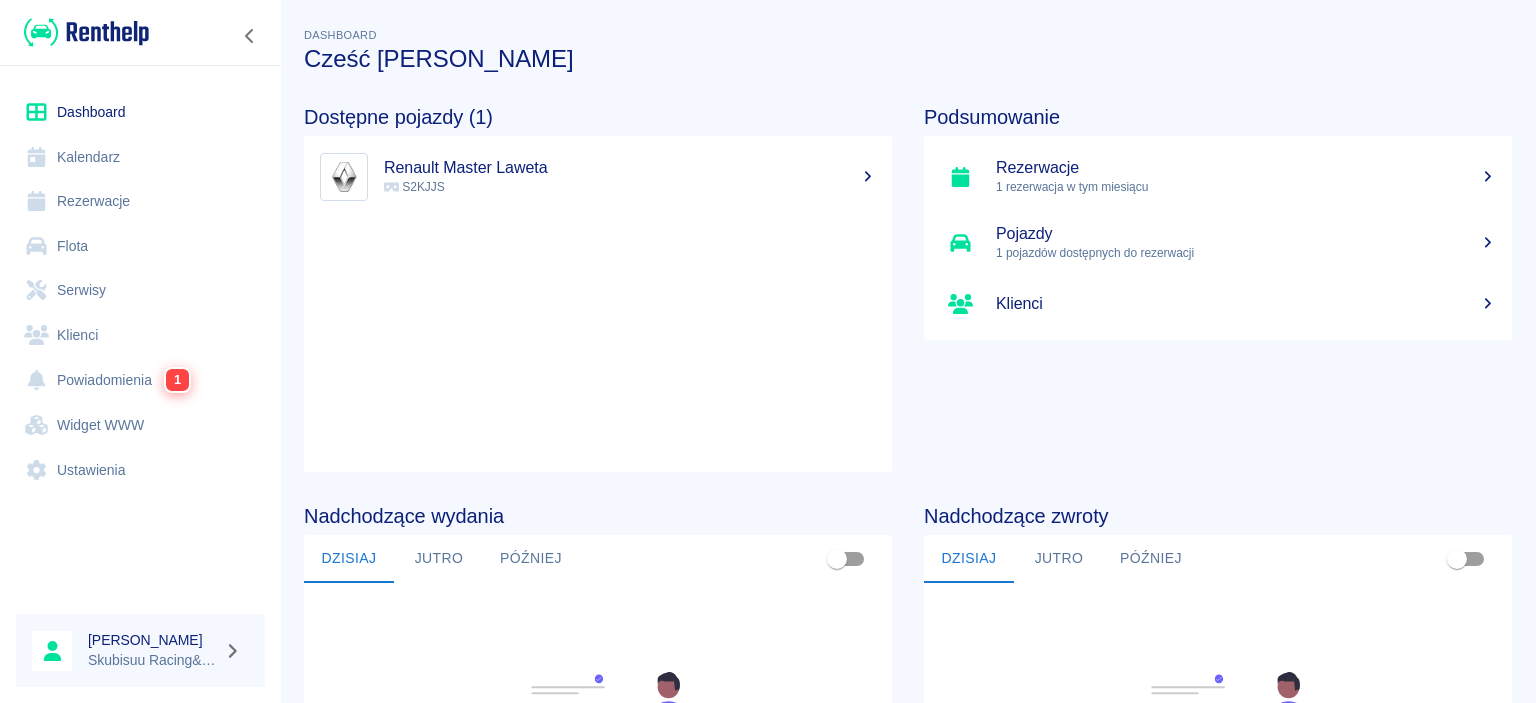 click on "S2KJJS" at bounding box center (630, 187) 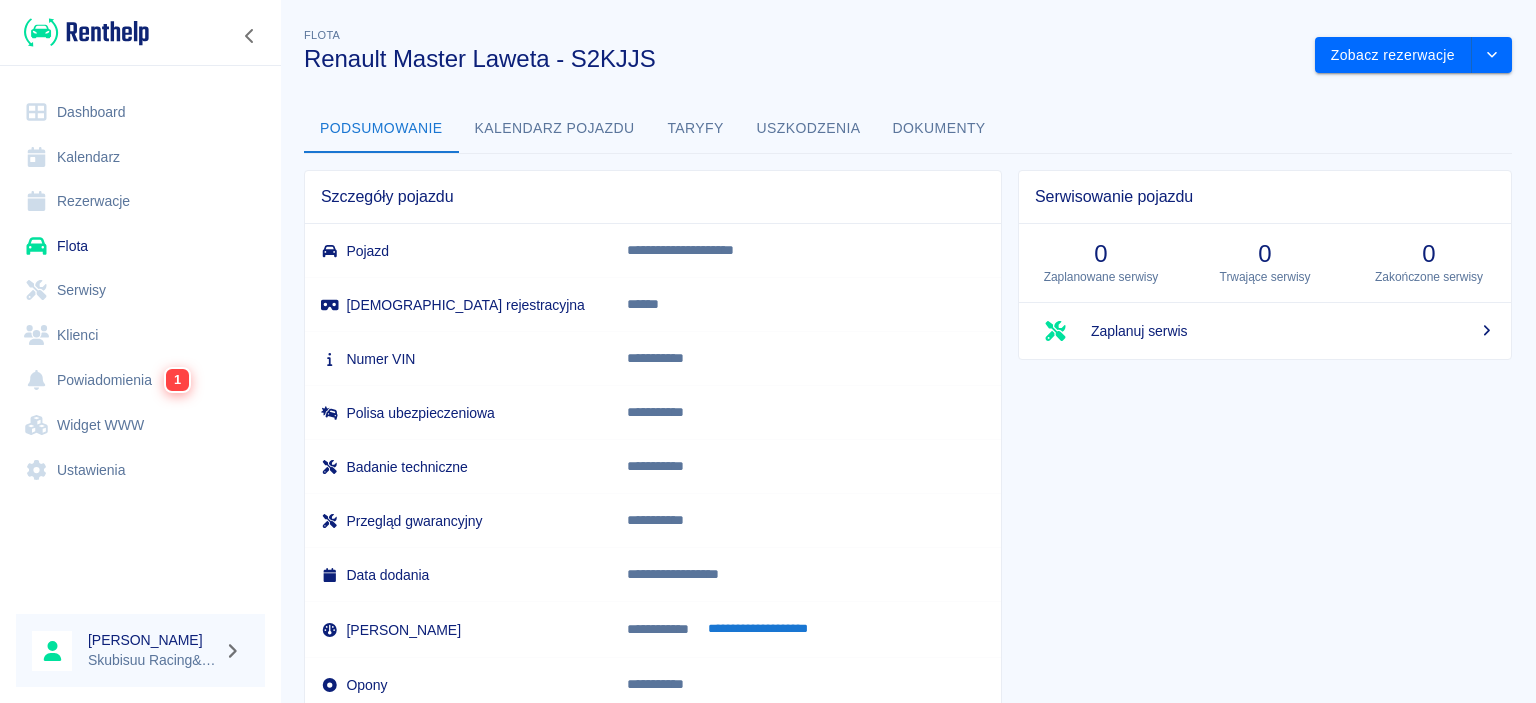 click on "Uszkodzenia" at bounding box center [809, 129] 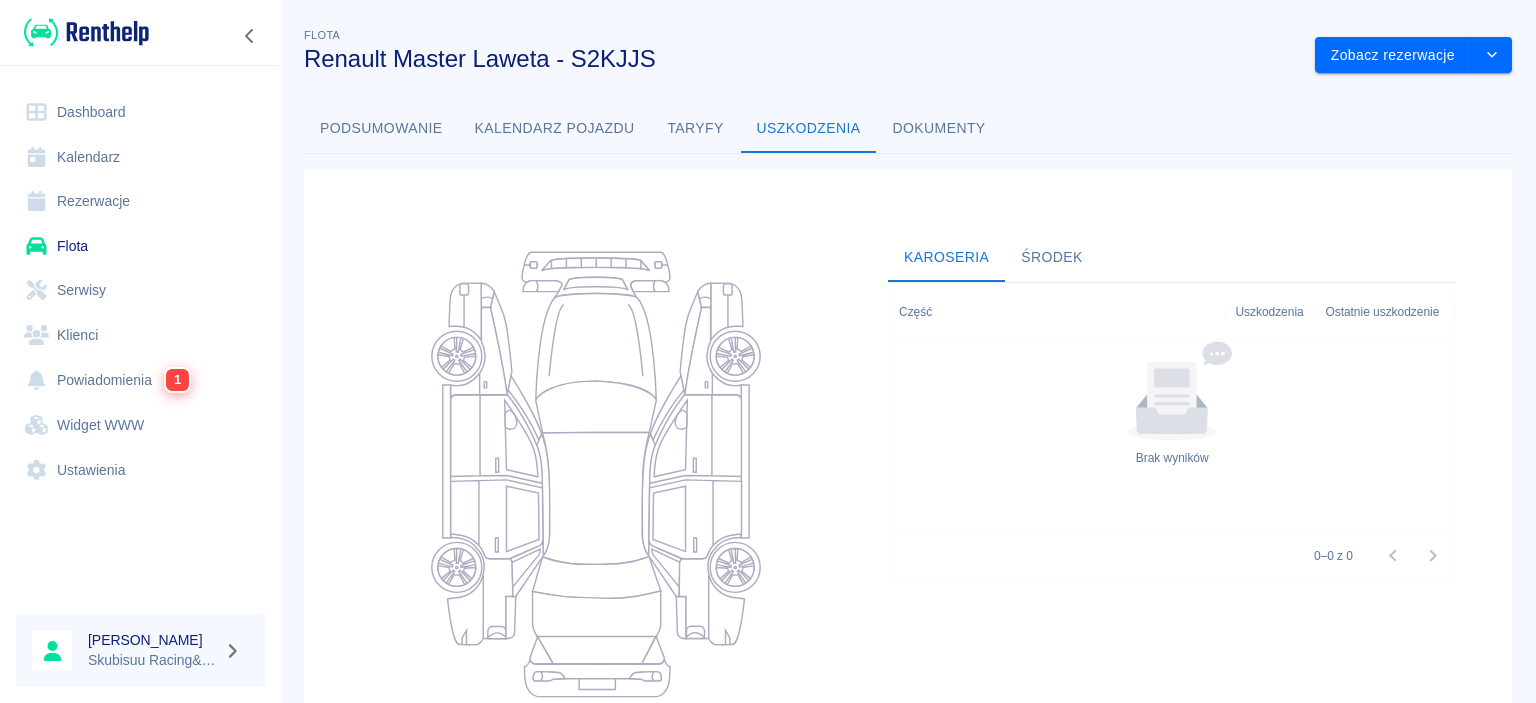 drag, startPoint x: 905, startPoint y: 130, endPoint x: 921, endPoint y: 130, distance: 16 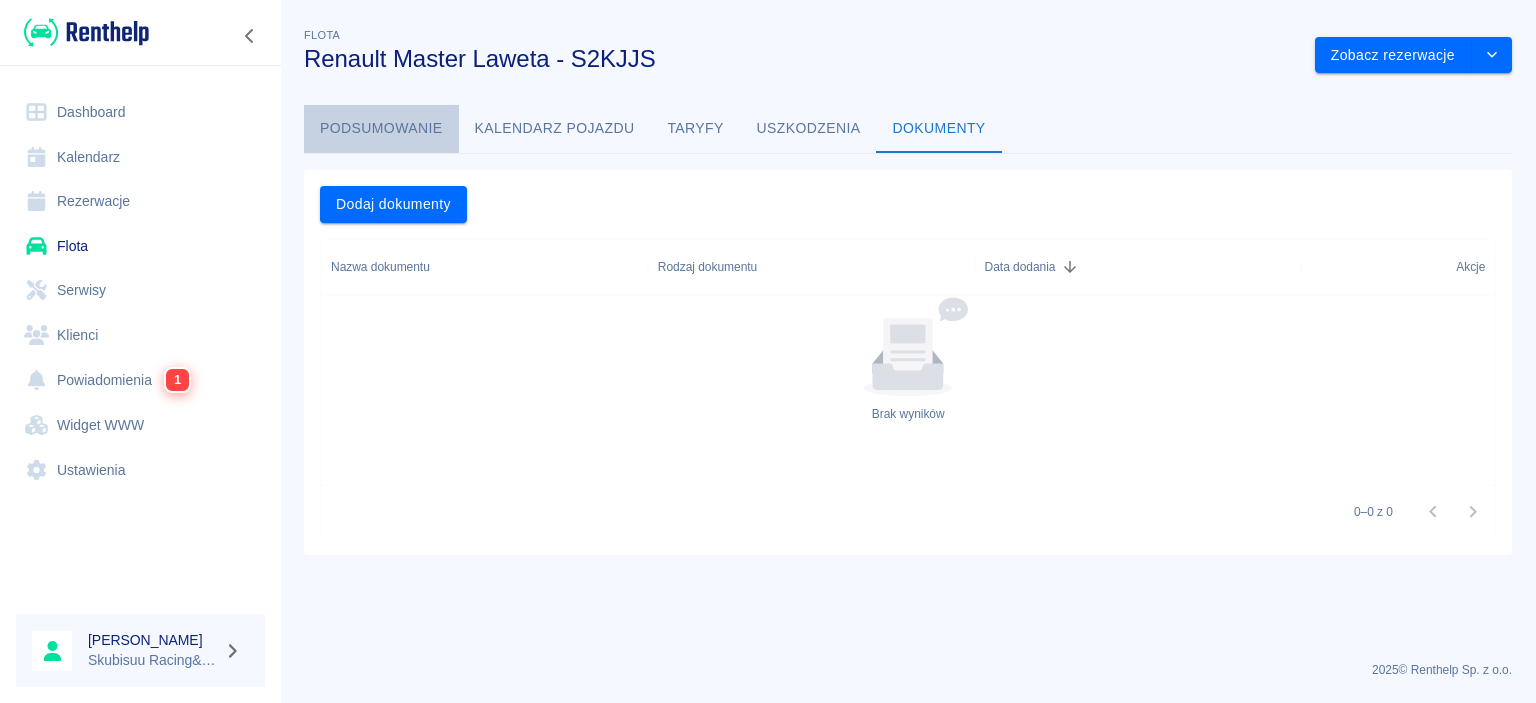 click on "Podsumowanie" at bounding box center [381, 129] 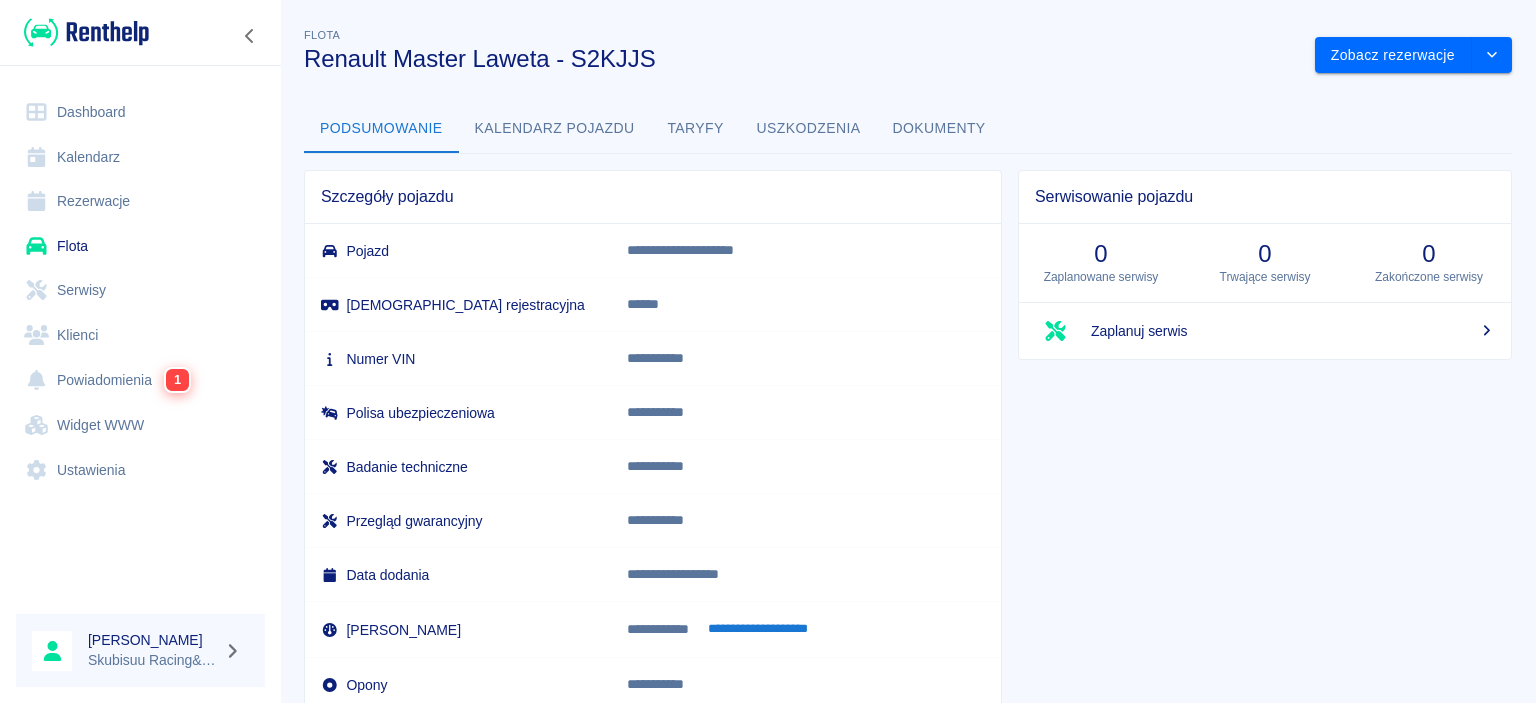 click on "Kalendarz pojazdu" at bounding box center [555, 129] 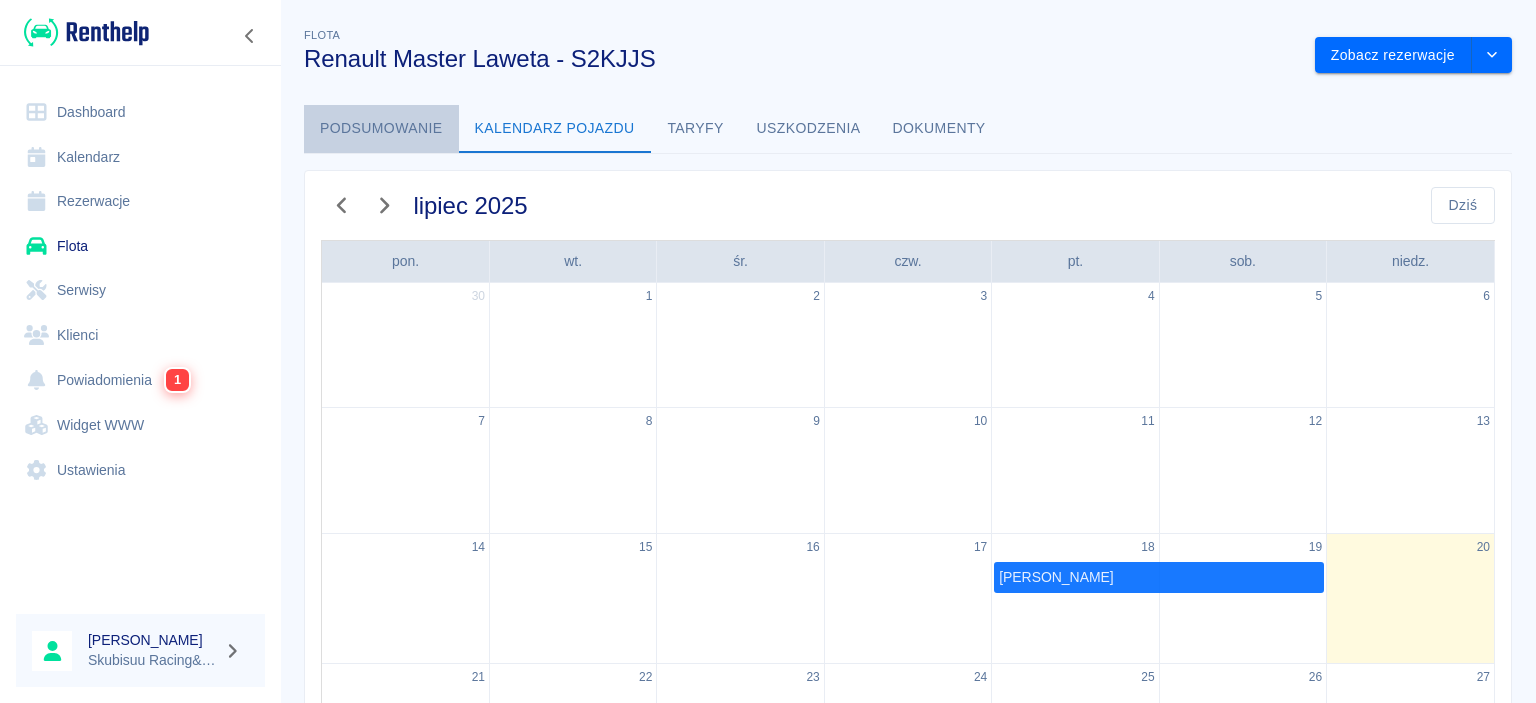 click on "Podsumowanie" at bounding box center [381, 129] 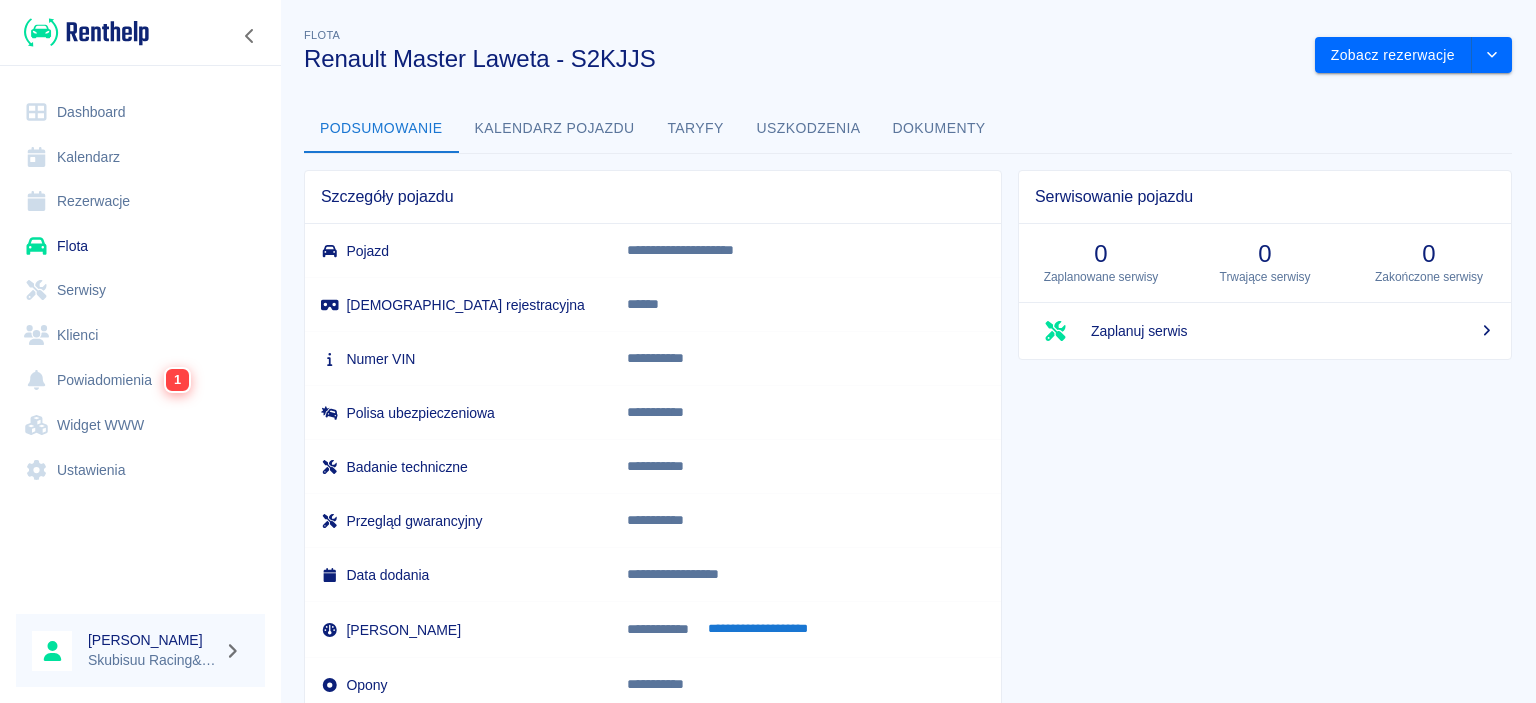click on "Kalendarz pojazdu" at bounding box center (555, 129) 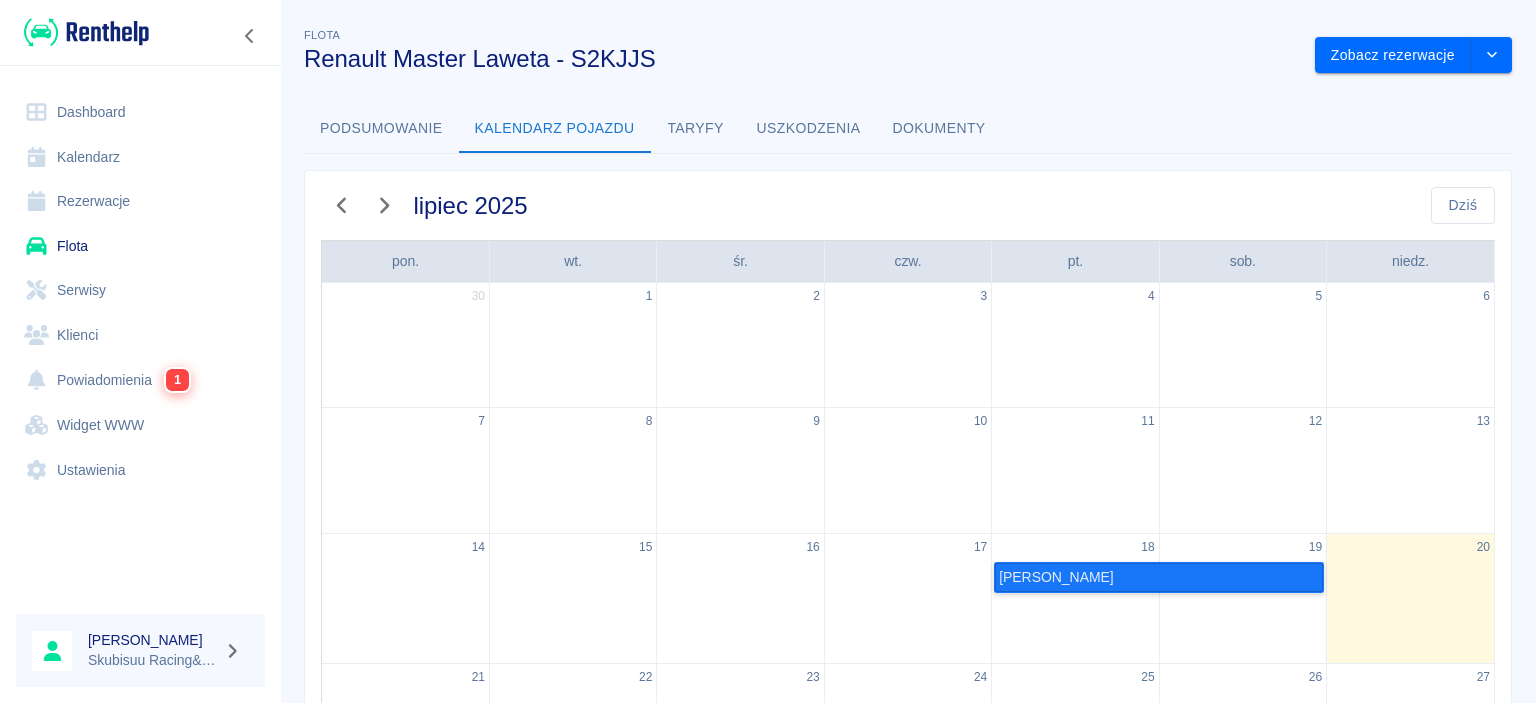 click on "[PERSON_NAME]" at bounding box center [1159, 577] 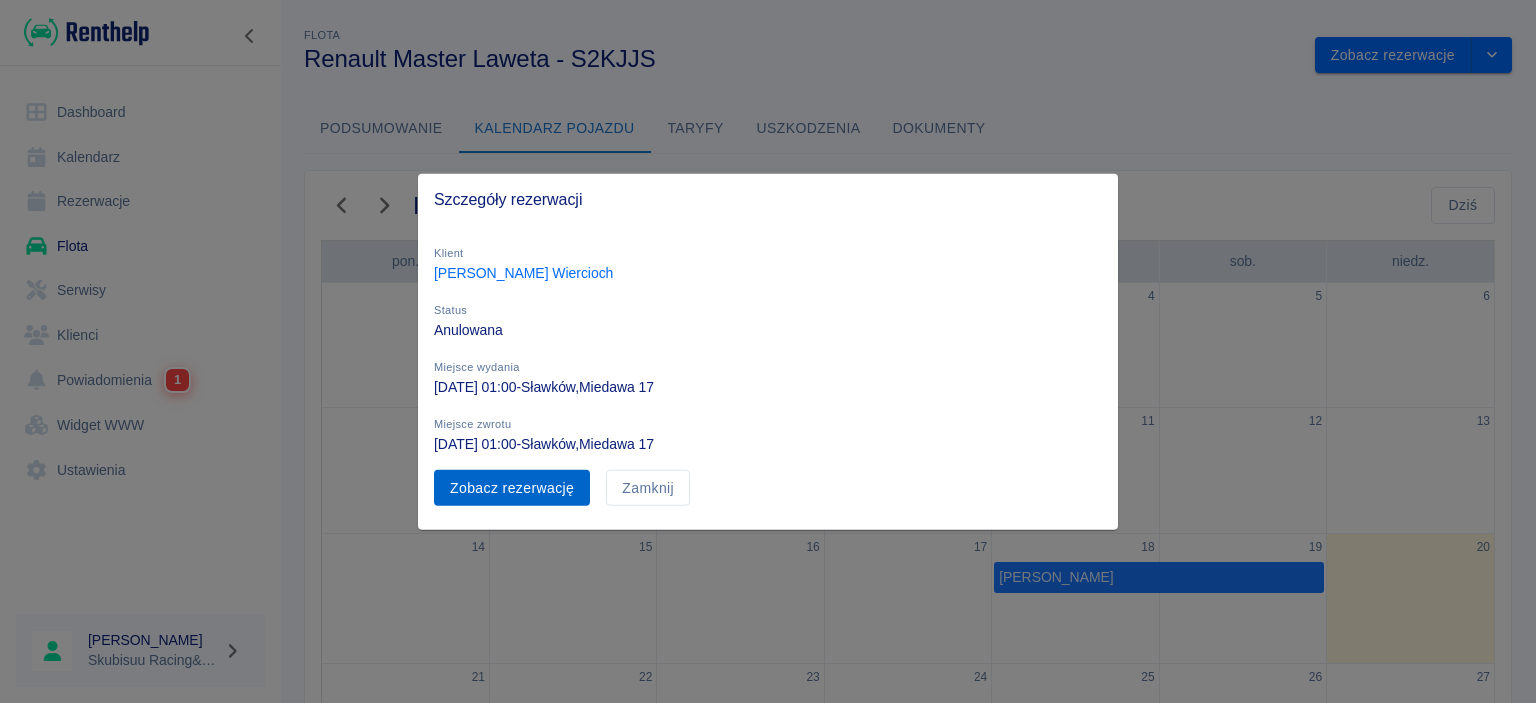 click on "Zobacz rezerwację" at bounding box center [512, 487] 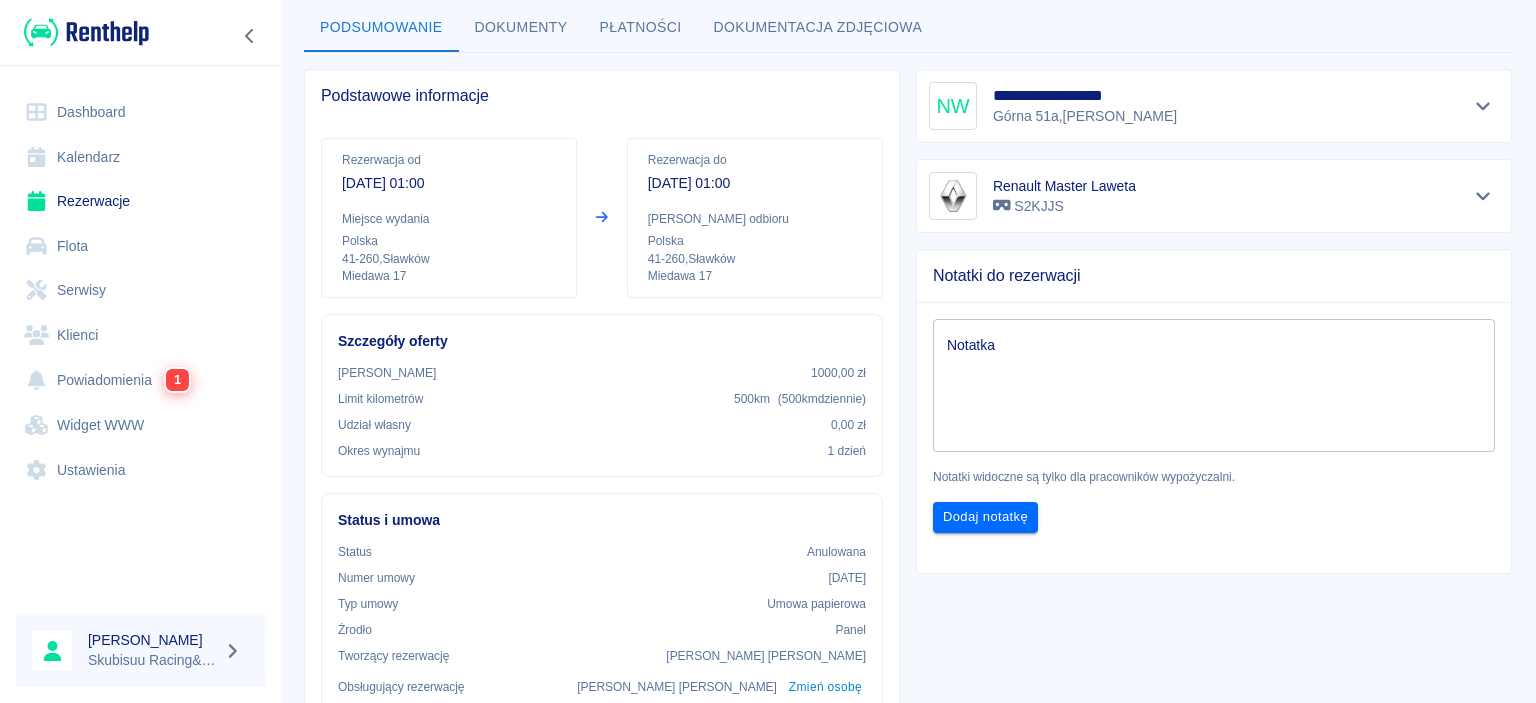 scroll, scrollTop: 0, scrollLeft: 0, axis: both 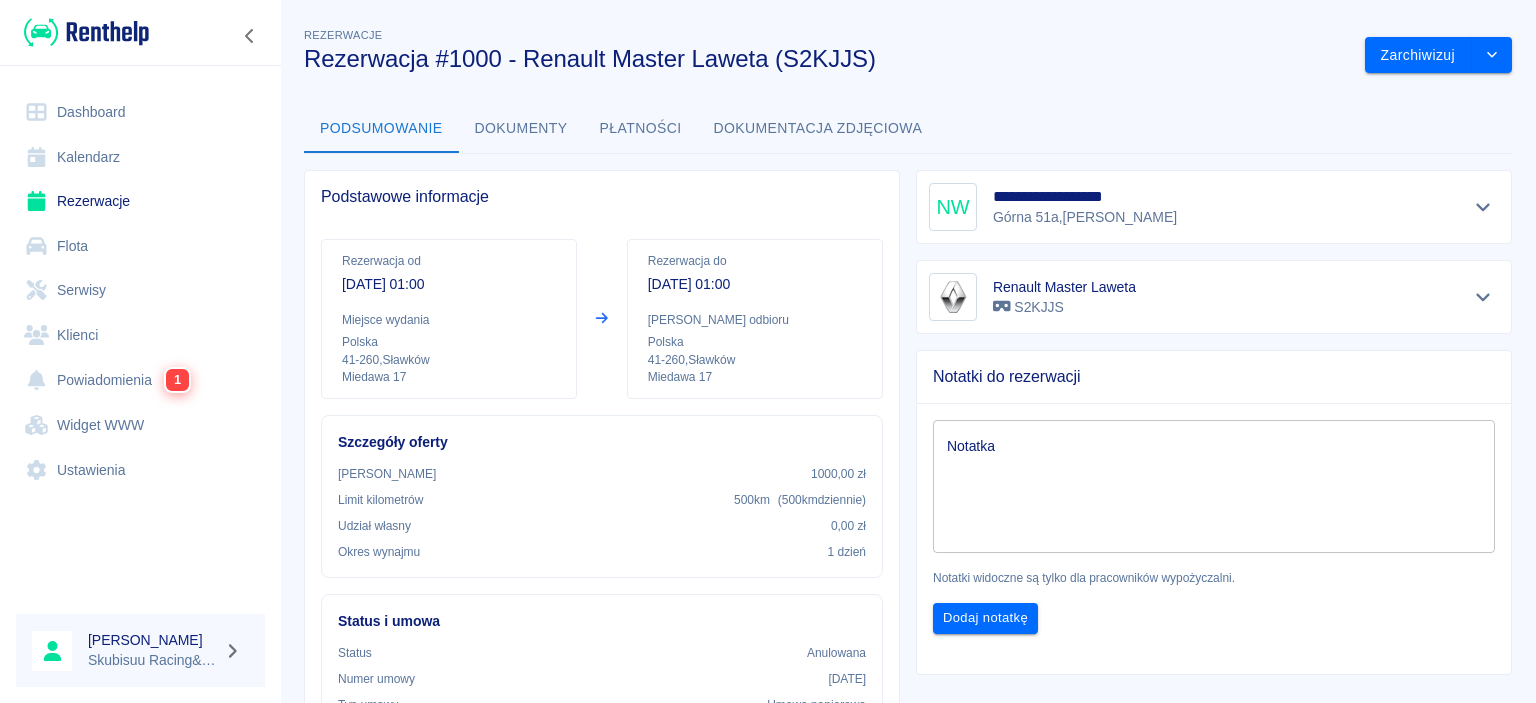 click on "Dokumenty" at bounding box center [521, 129] 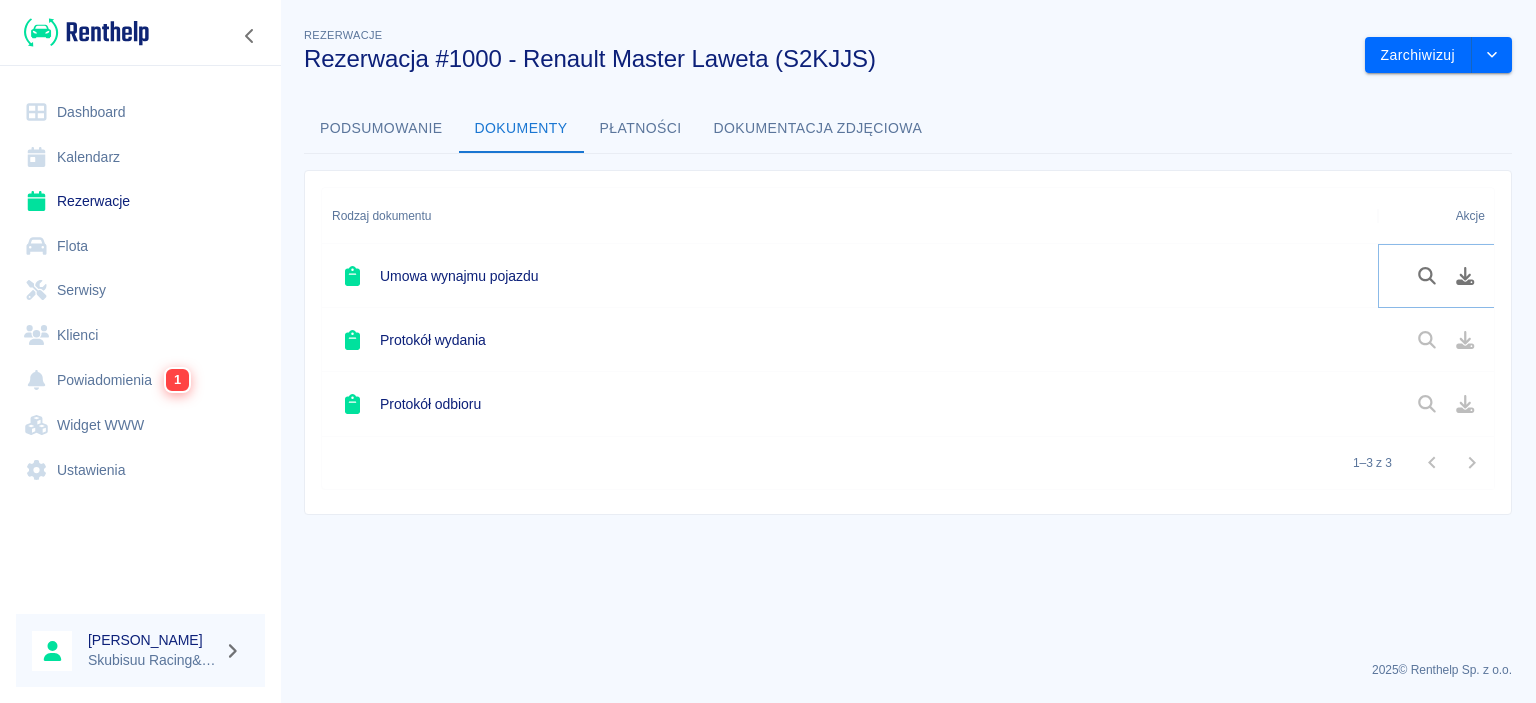 click at bounding box center (1465, 276) 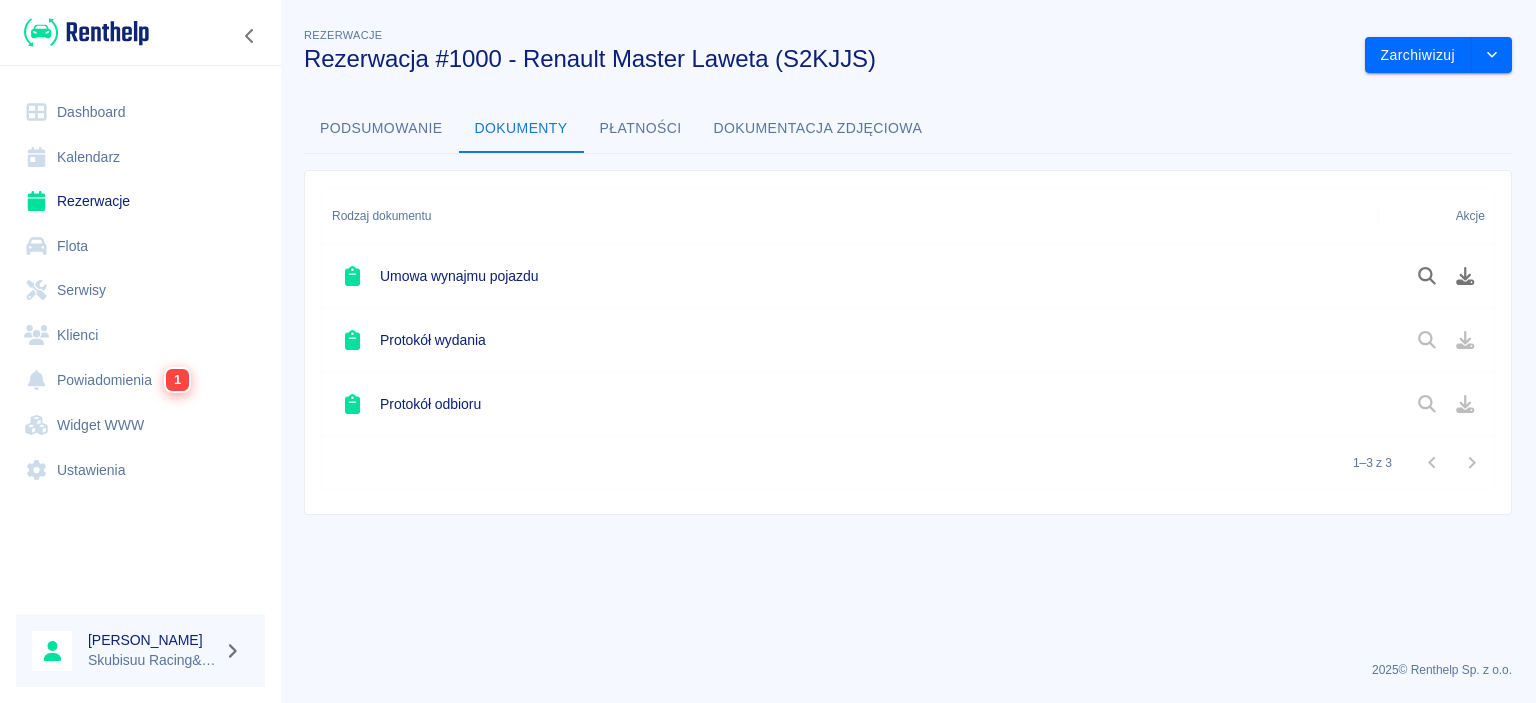 click on "Ustawienia" at bounding box center (140, 470) 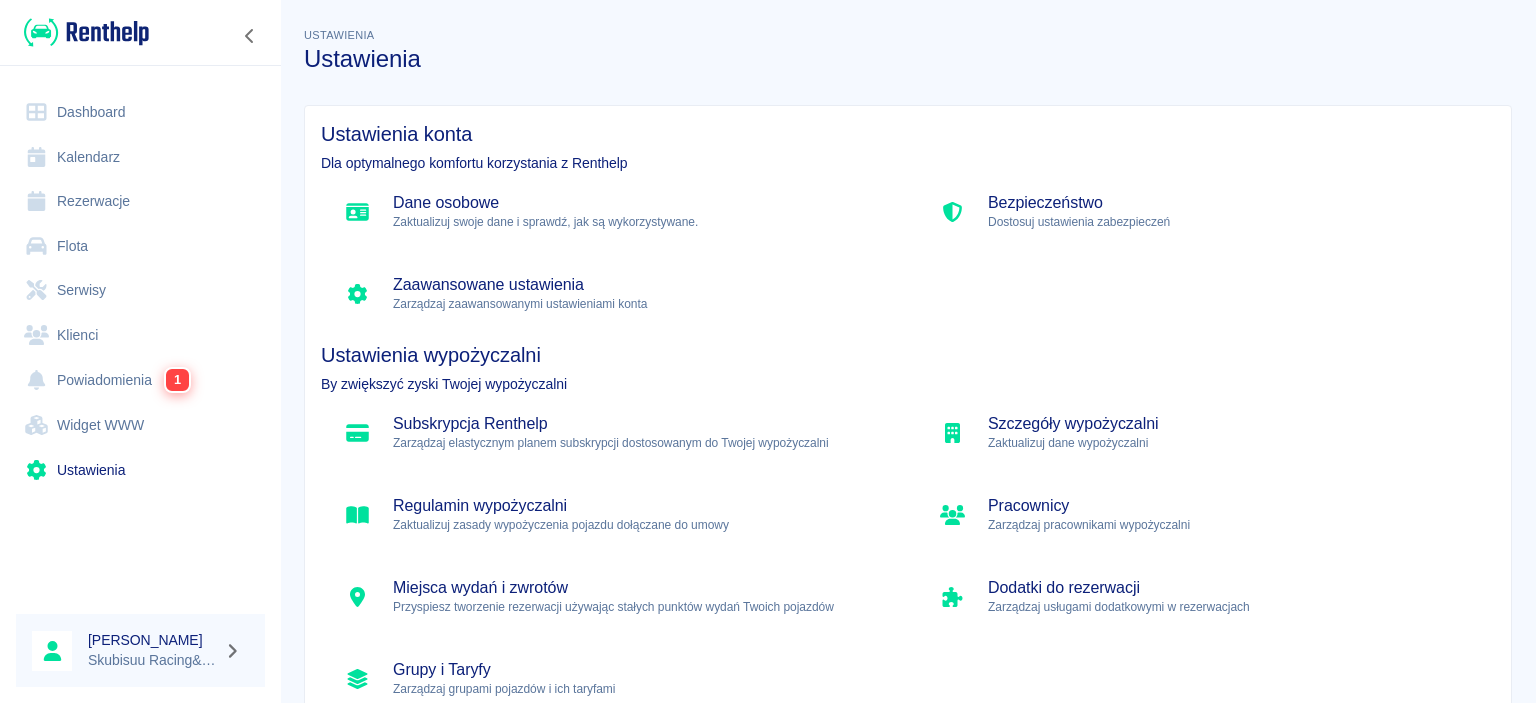 click on "Zaktualizuj zasady wypożyczenia pojazdu dołączane do umowy" at bounding box center (638, 525) 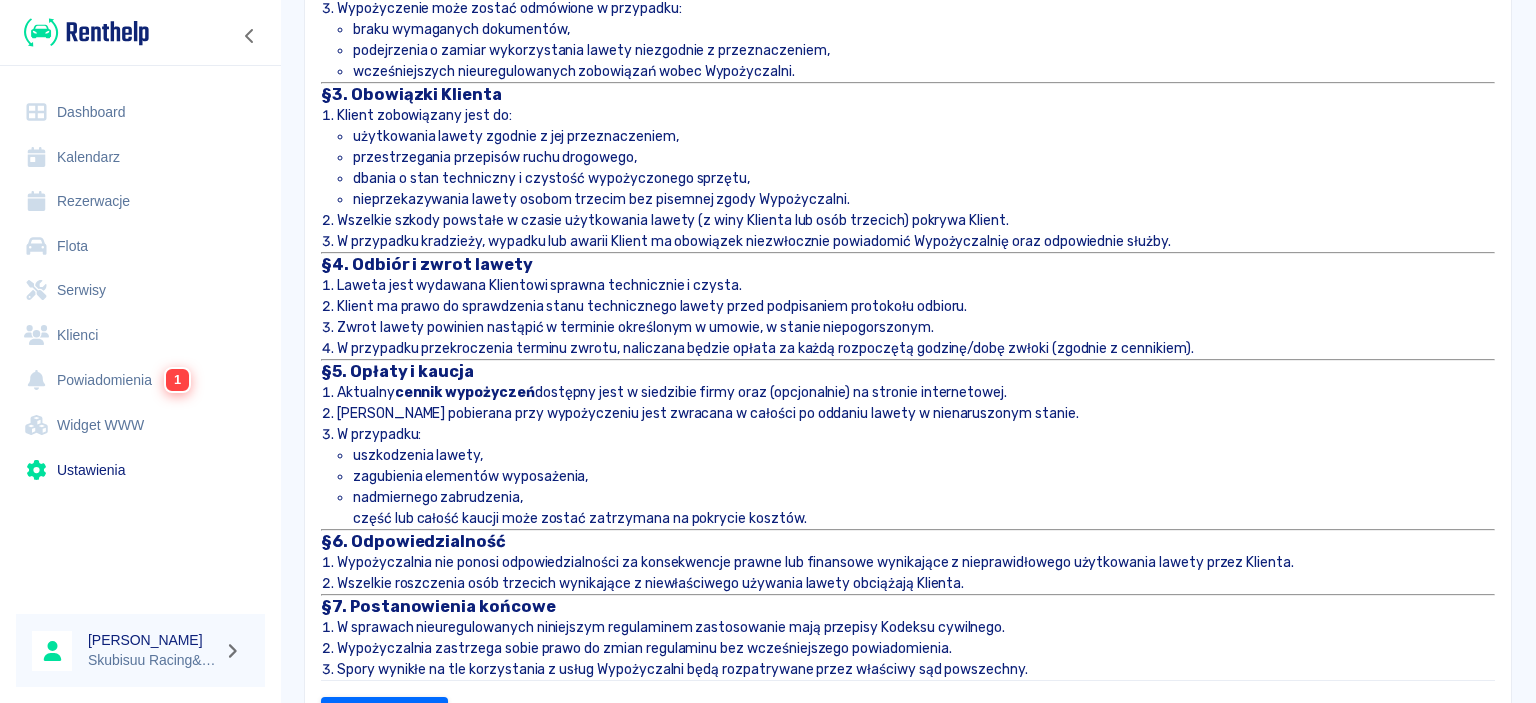 scroll, scrollTop: 495, scrollLeft: 0, axis: vertical 